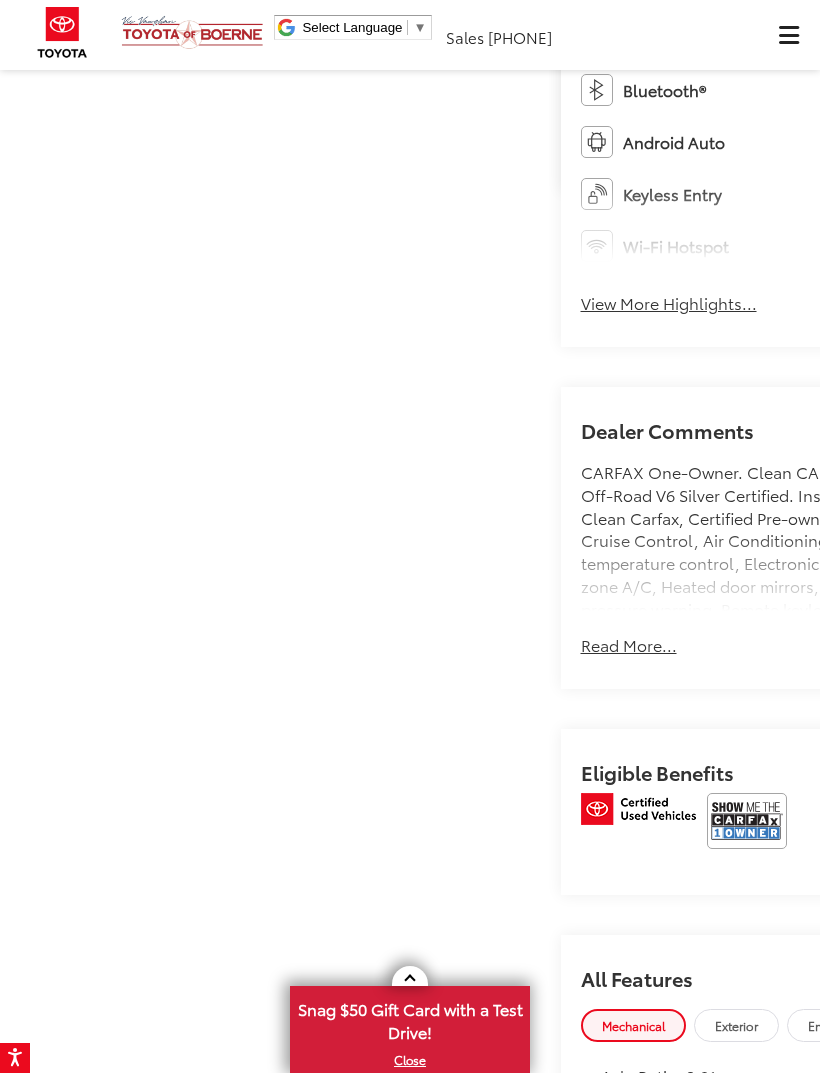 scroll, scrollTop: 984, scrollLeft: 0, axis: vertical 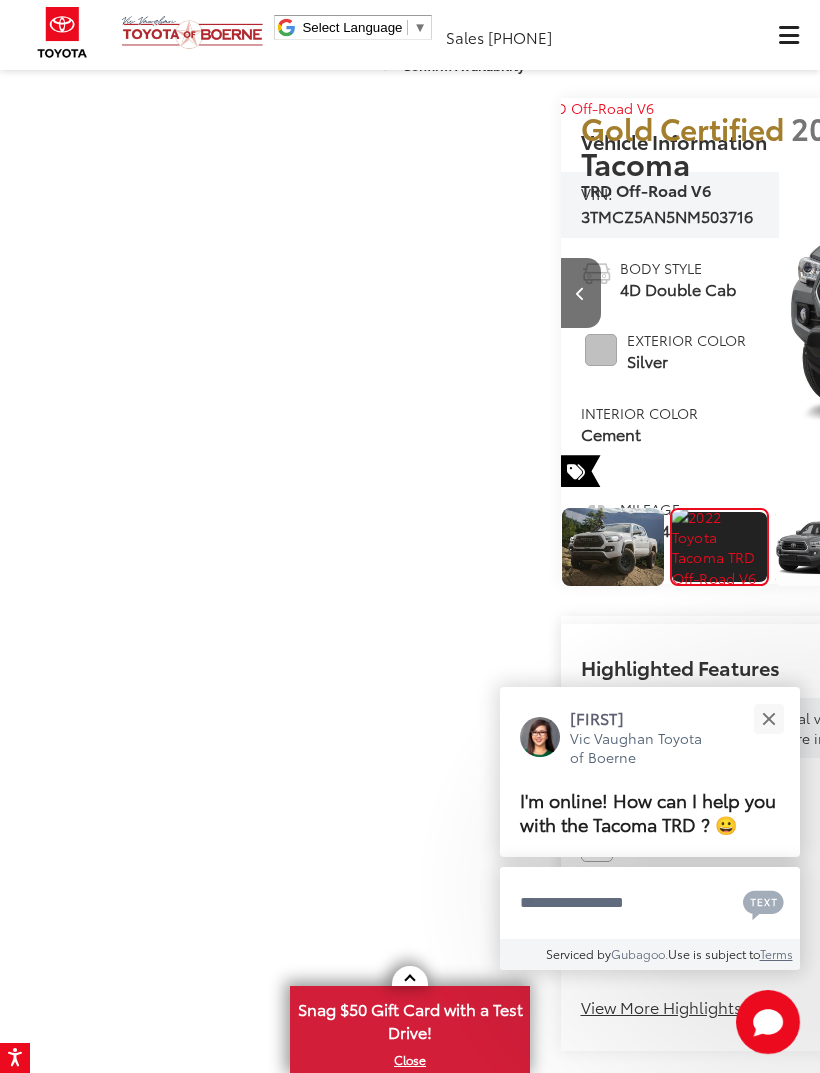 click at bounding box center [1060, 293] 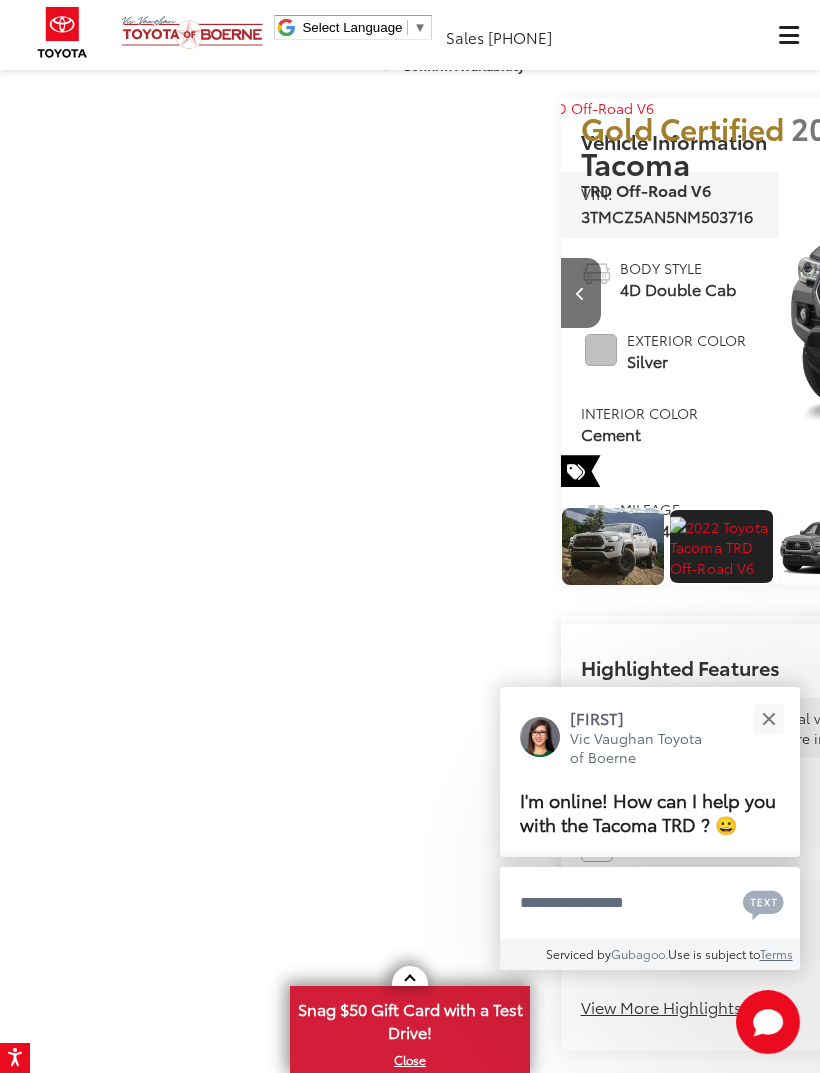 scroll, scrollTop: 0, scrollLeft: 1459, axis: horizontal 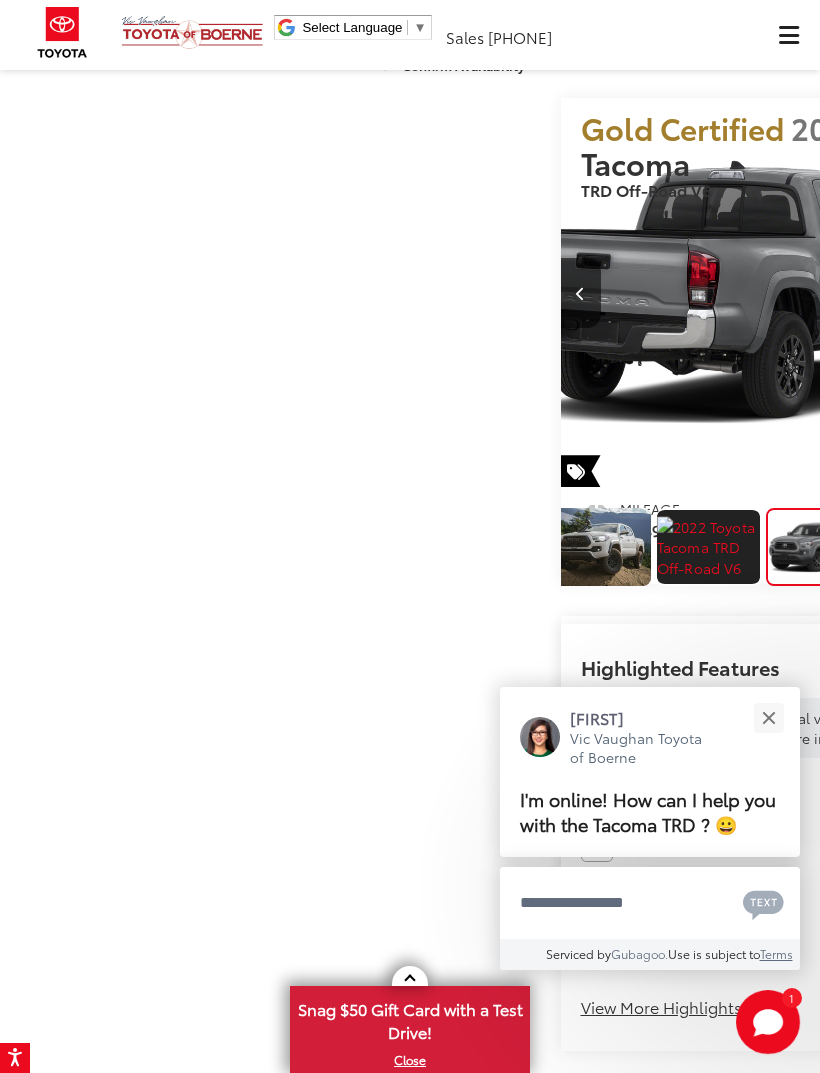 click at bounding box center (1060, 293) 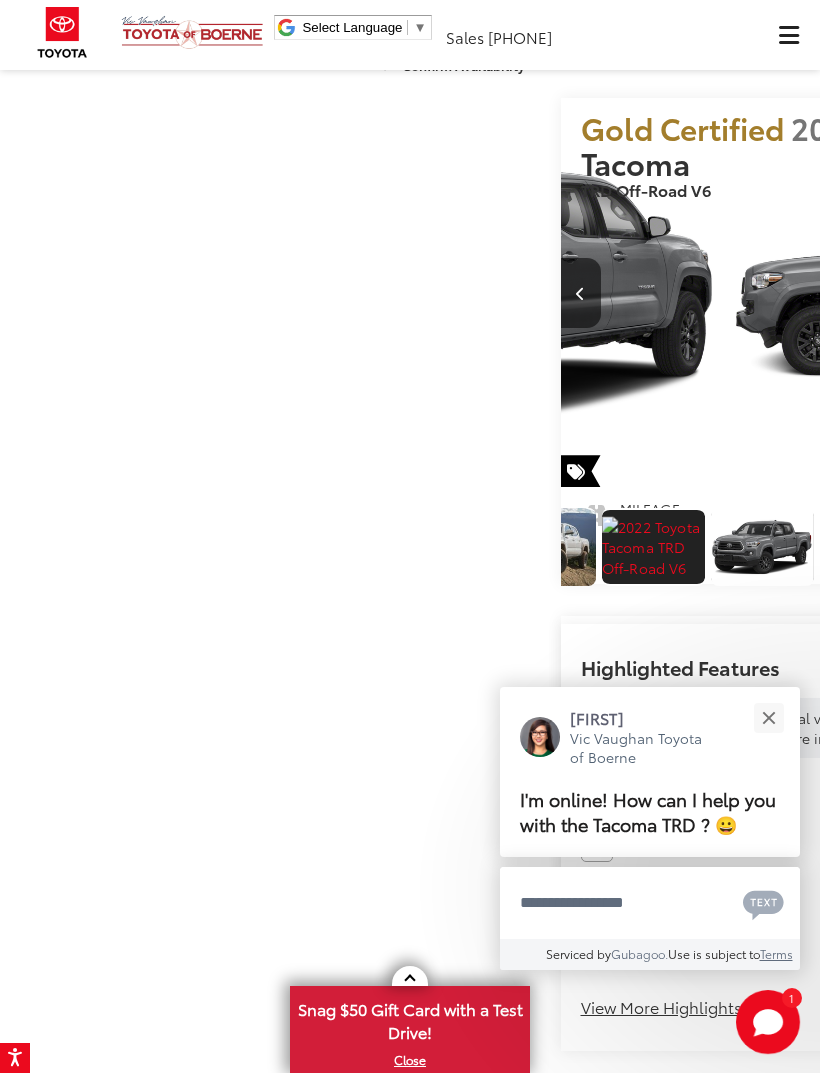scroll, scrollTop: 0, scrollLeft: 2258, axis: horizontal 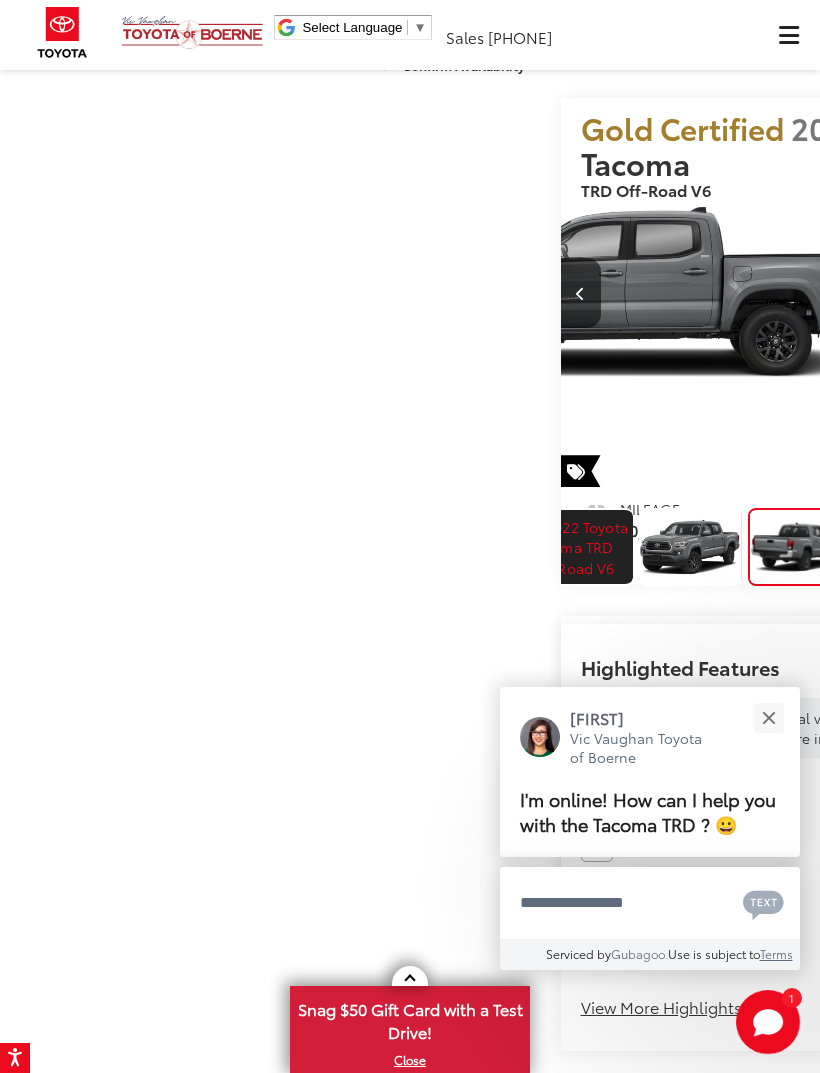 click at bounding box center (1060, 293) 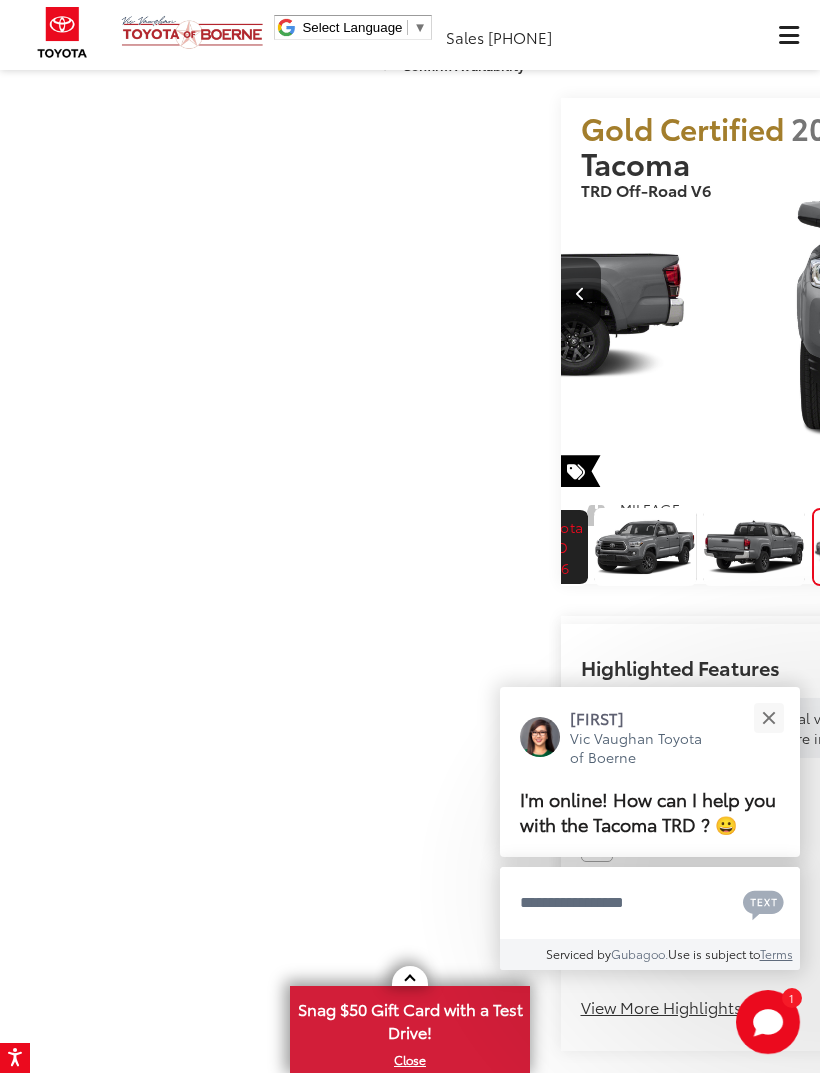 scroll, scrollTop: 0, scrollLeft: 238, axis: horizontal 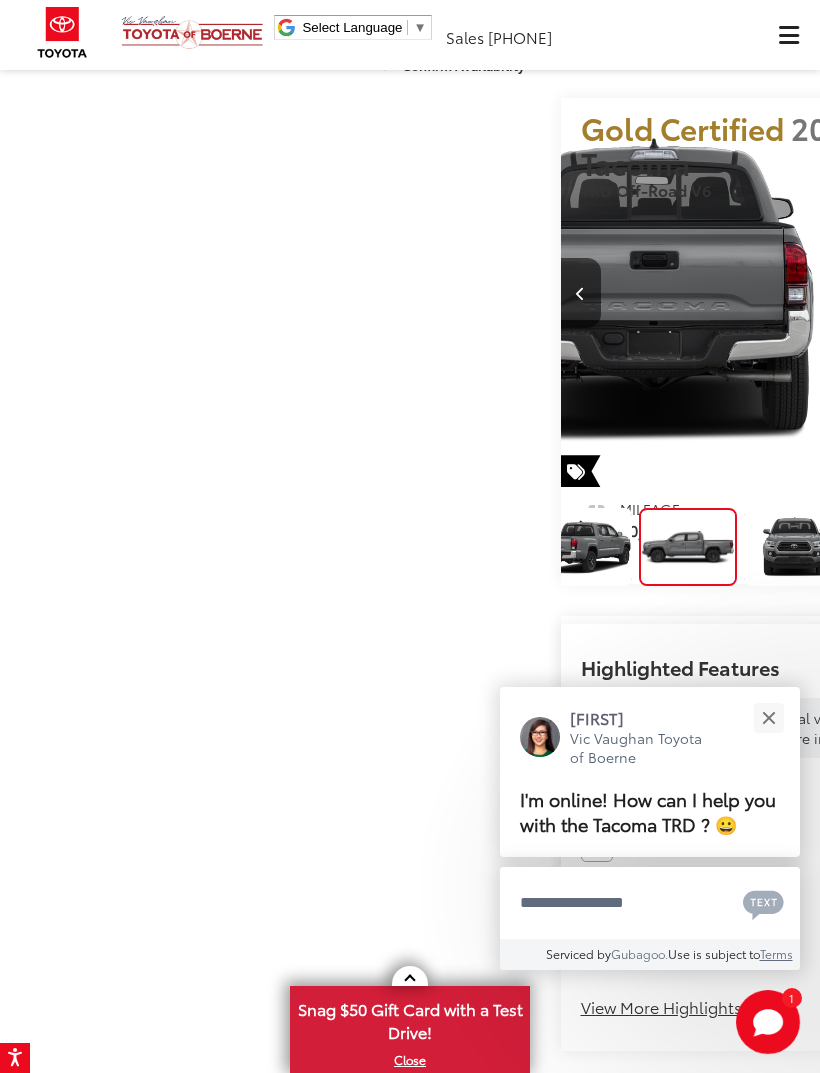 click at bounding box center [1060, 293] 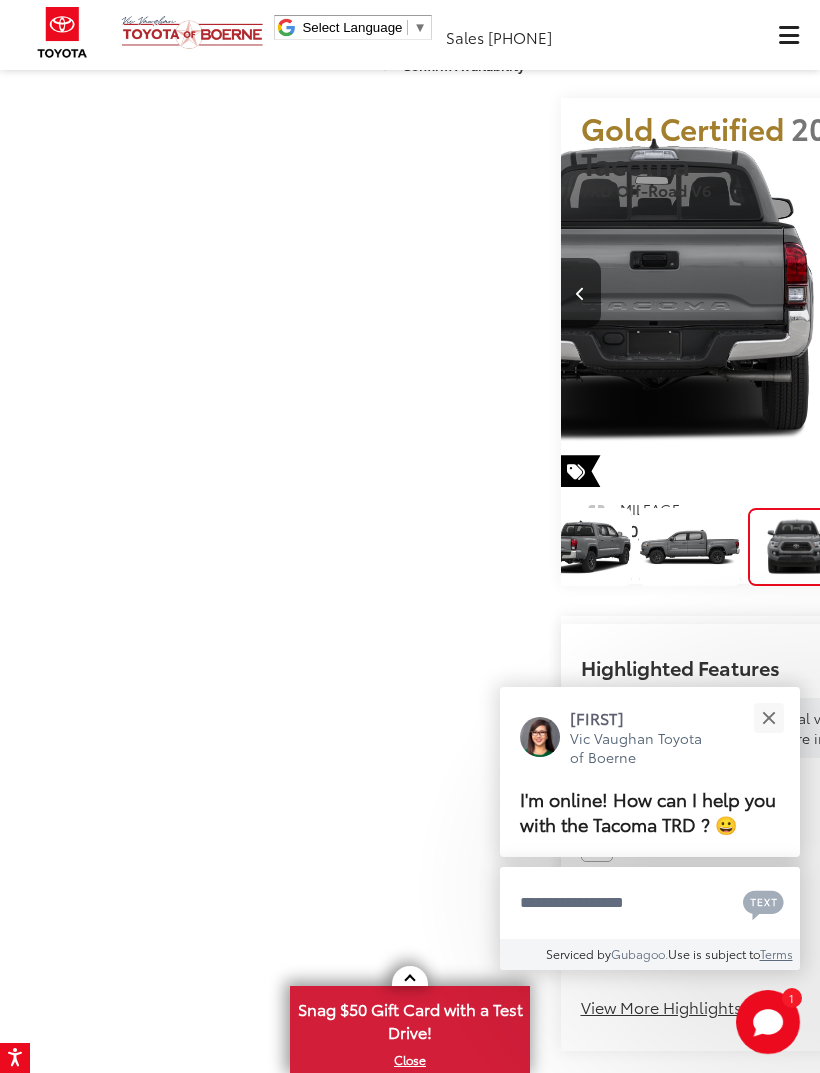 scroll, scrollTop: 0, scrollLeft: 425, axis: horizontal 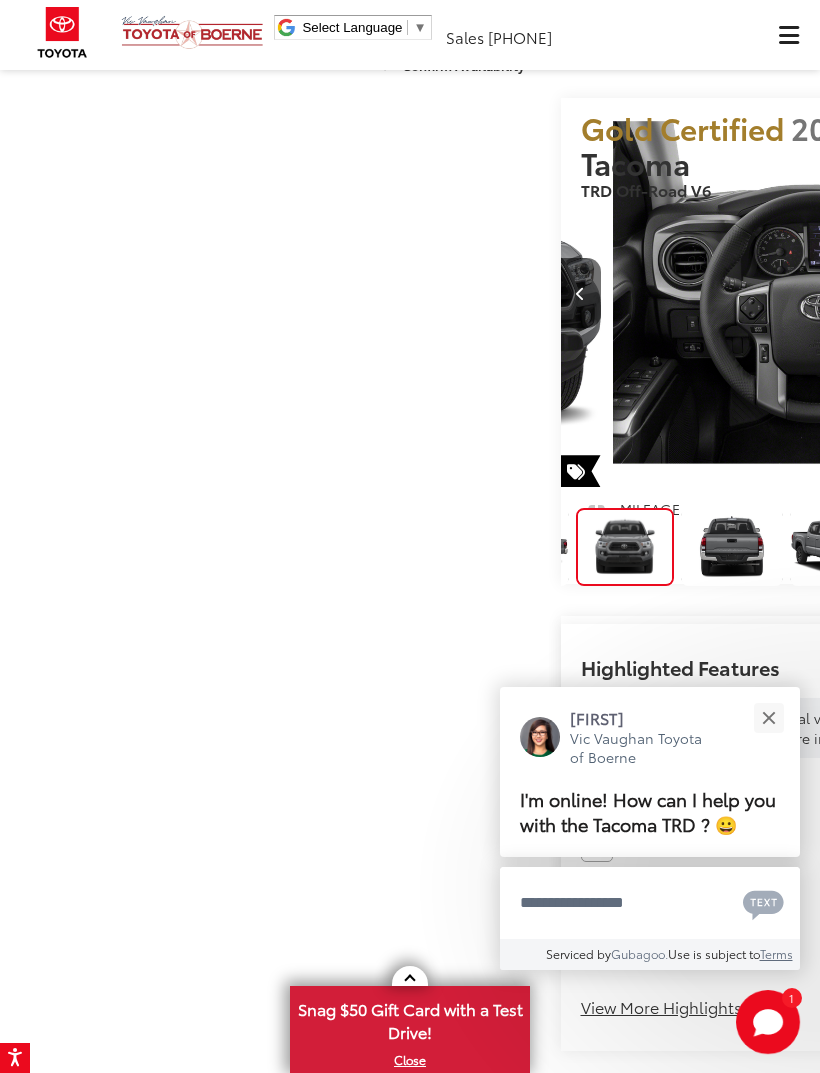 click at bounding box center (1060, 293) 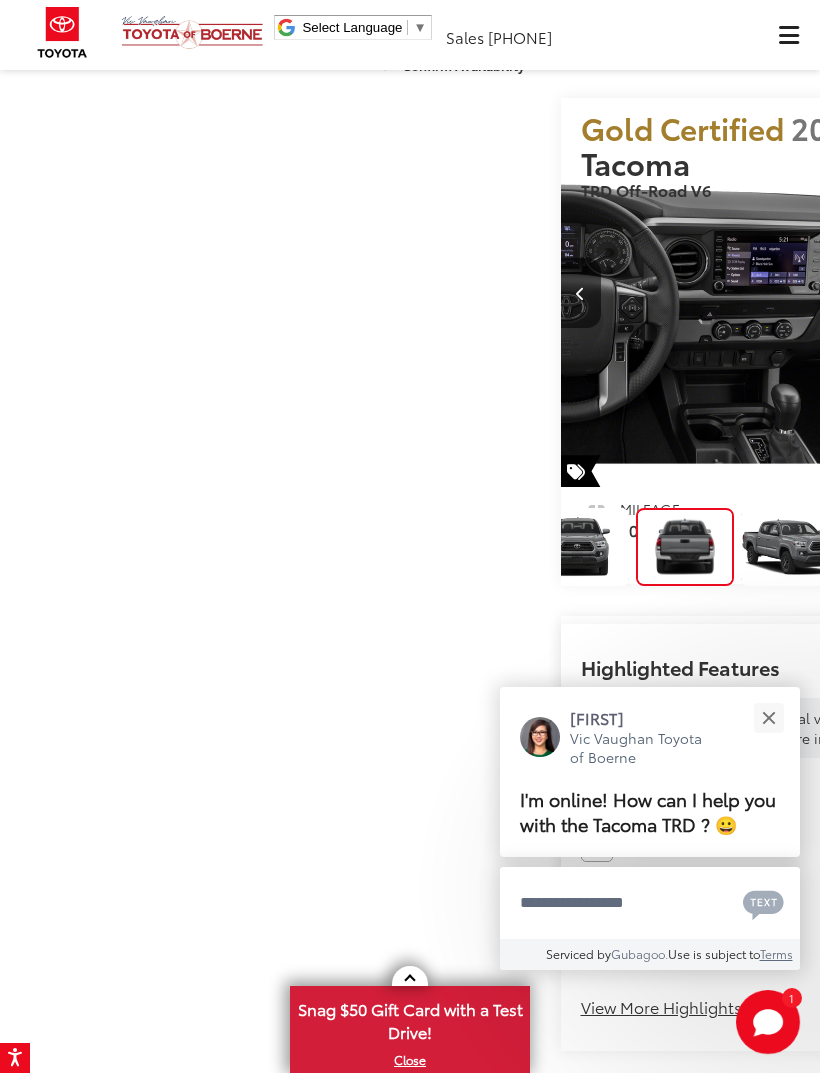 scroll, scrollTop: 0, scrollLeft: 4920, axis: horizontal 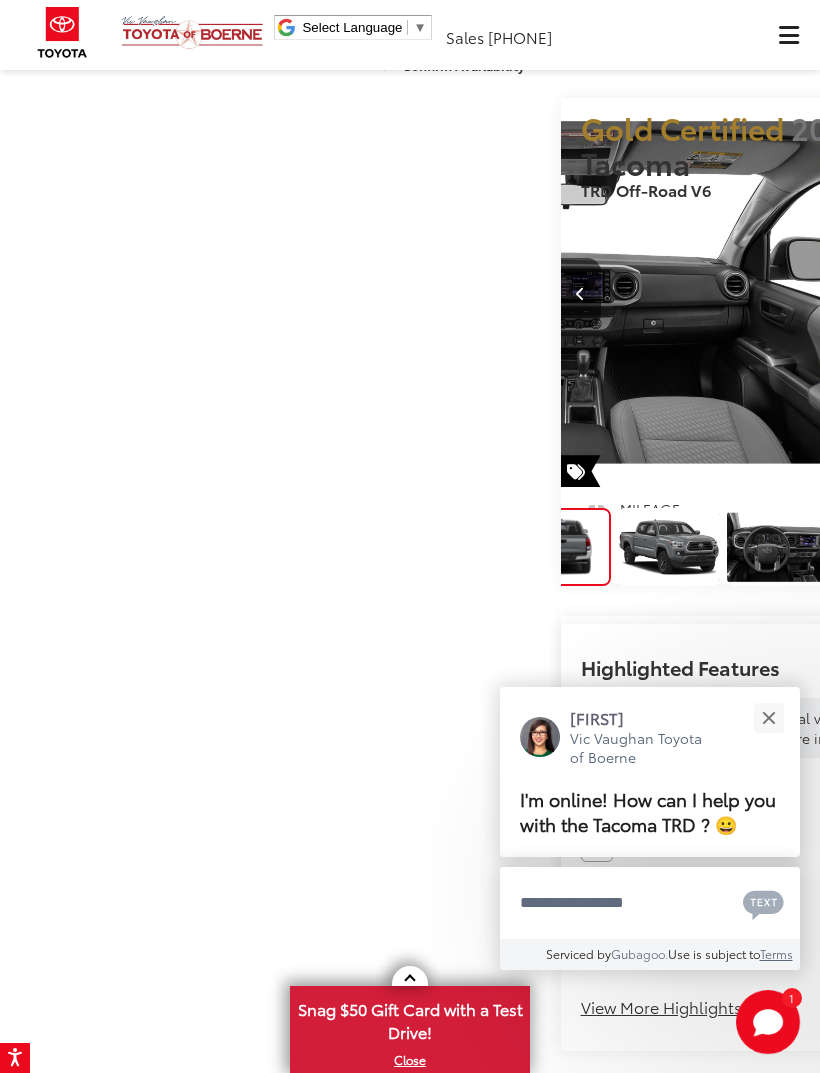 click at bounding box center (1060, 293) 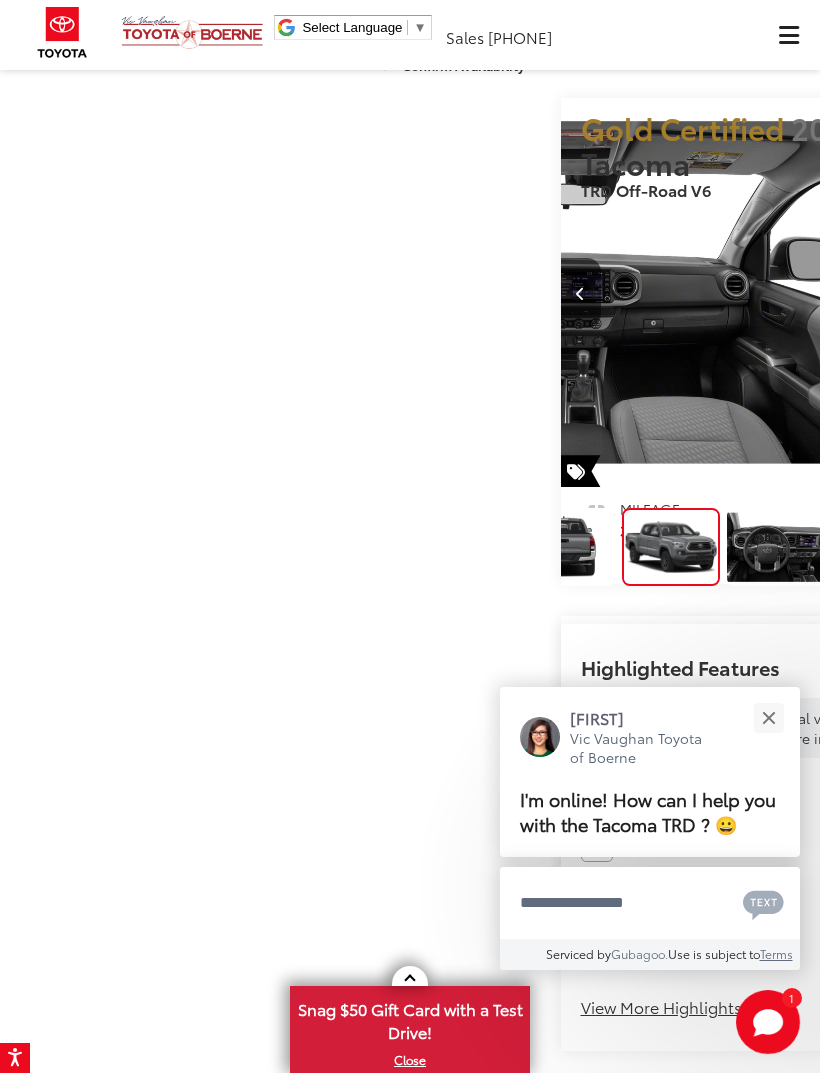 scroll, scrollTop: 0, scrollLeft: 772, axis: horizontal 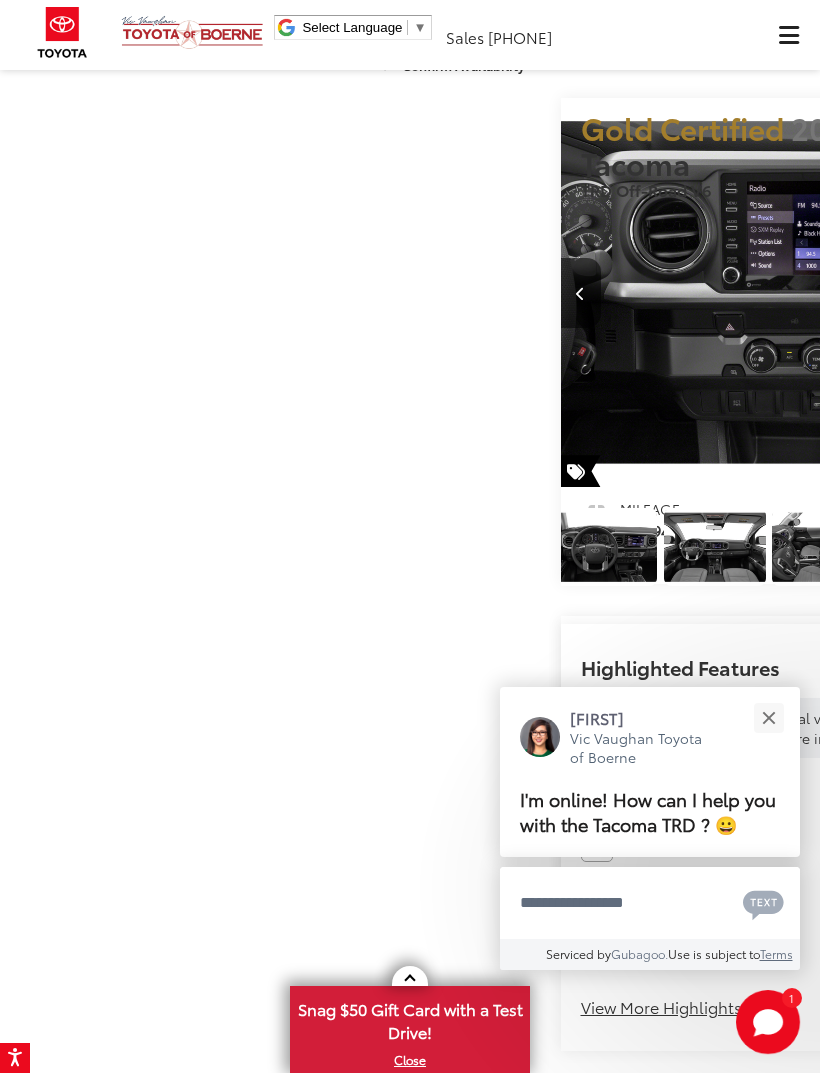 click at bounding box center [1060, 293] 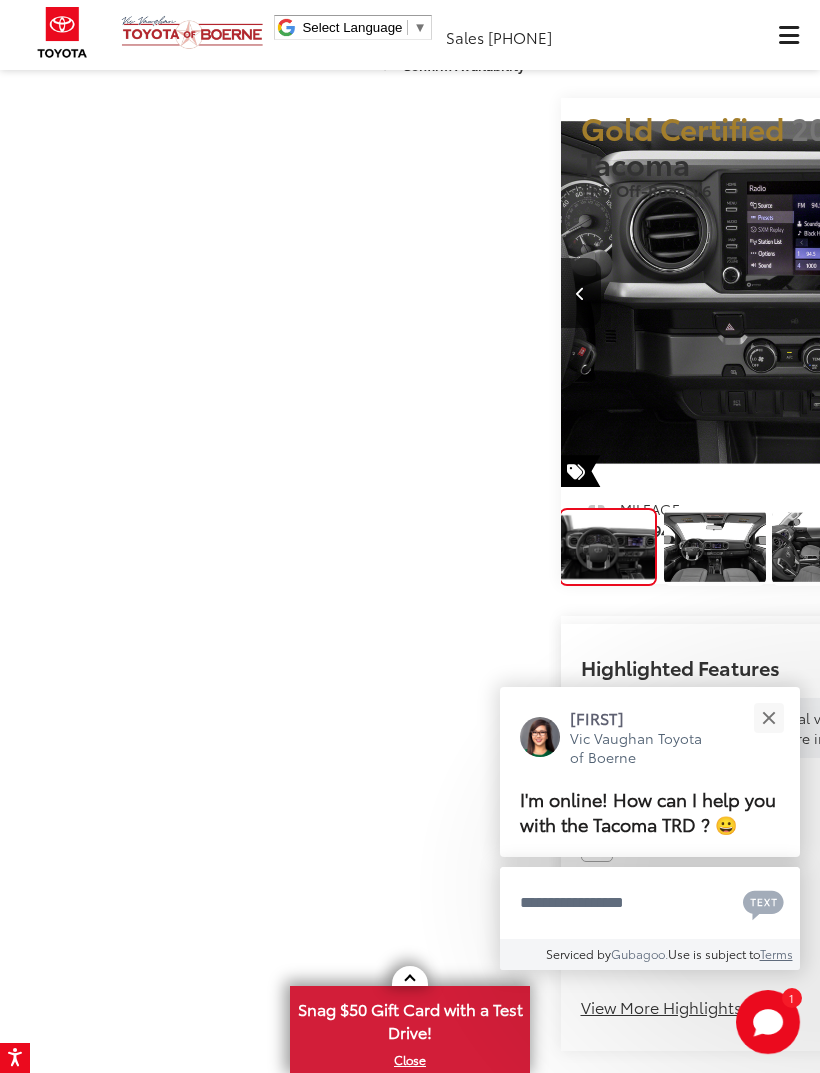 scroll 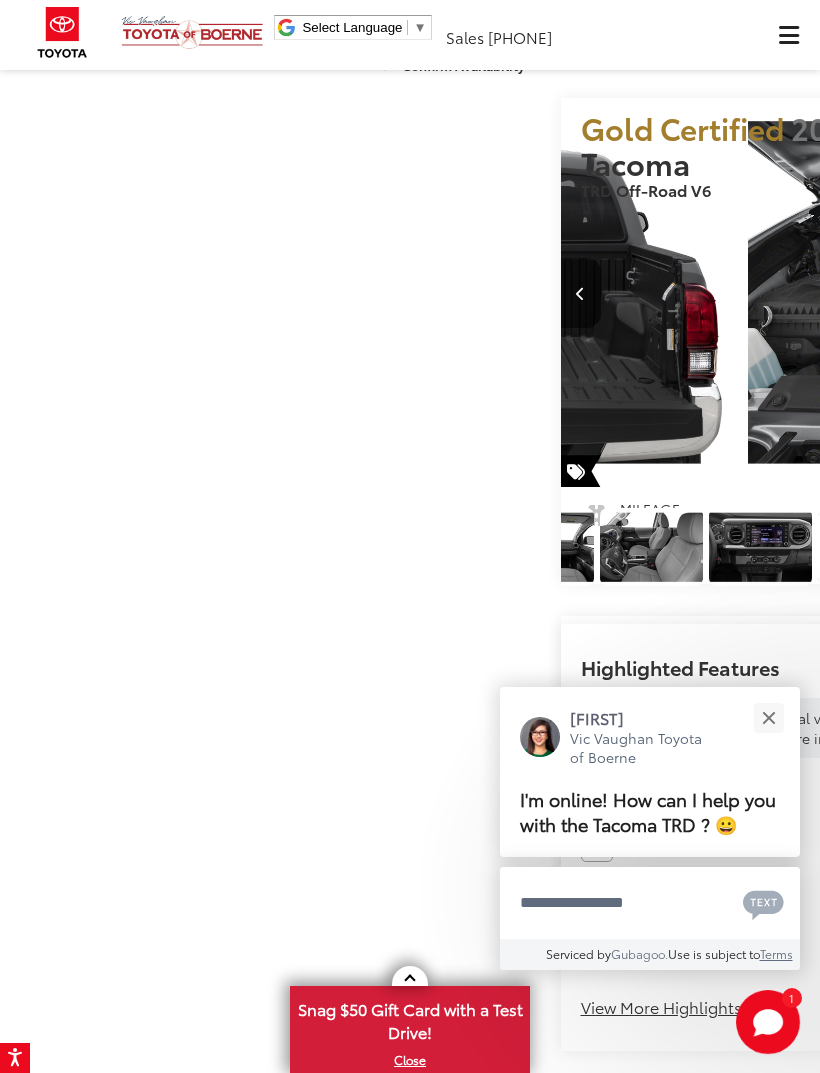 click at bounding box center (768, 718) 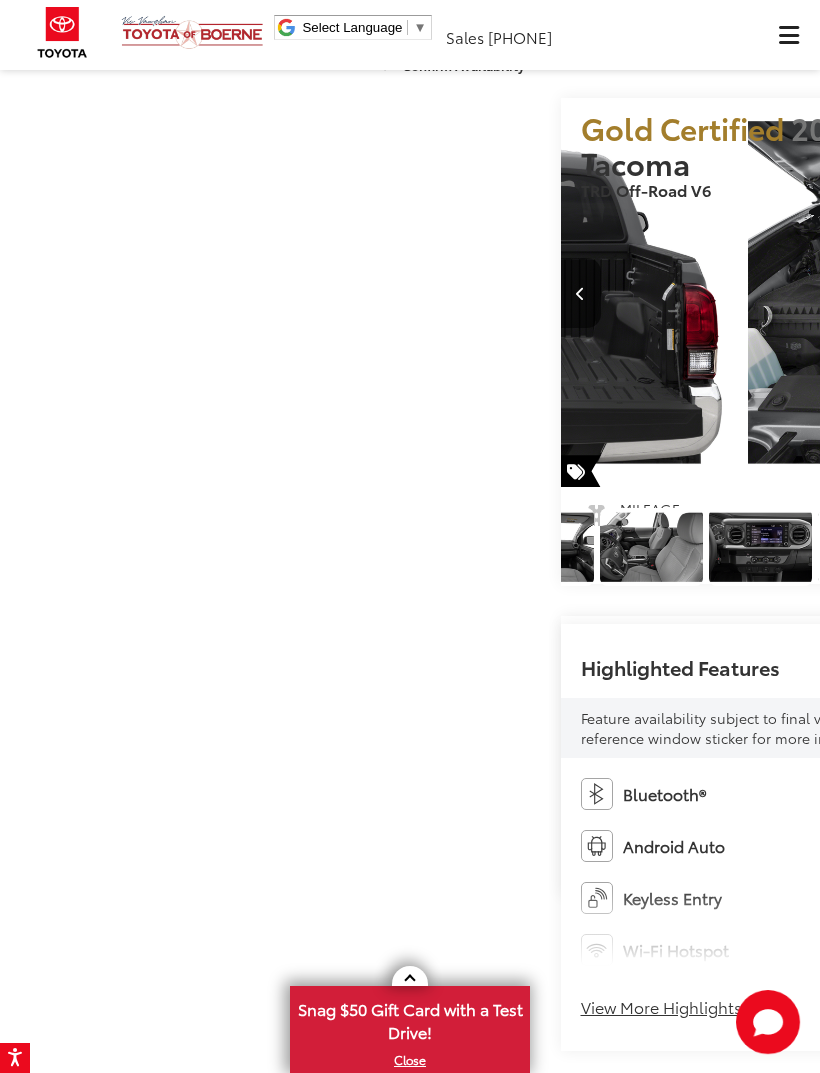 click at bounding box center [1060, 293] 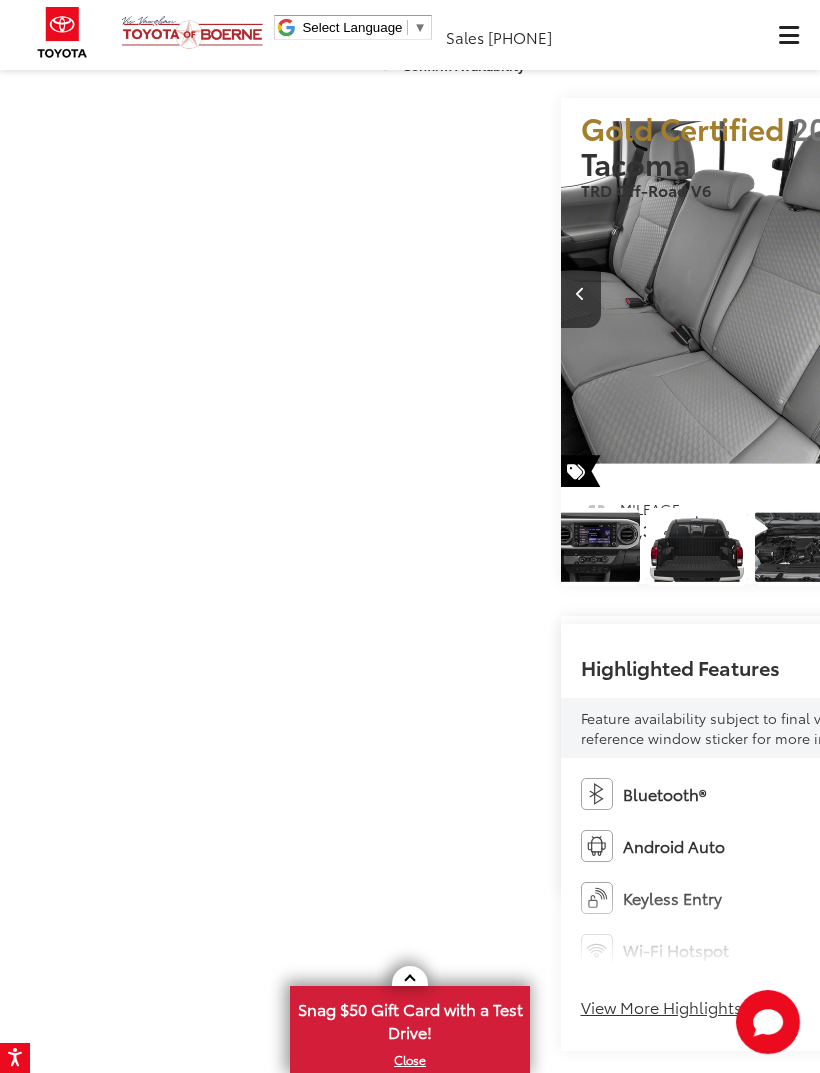 click at bounding box center [1060, 293] 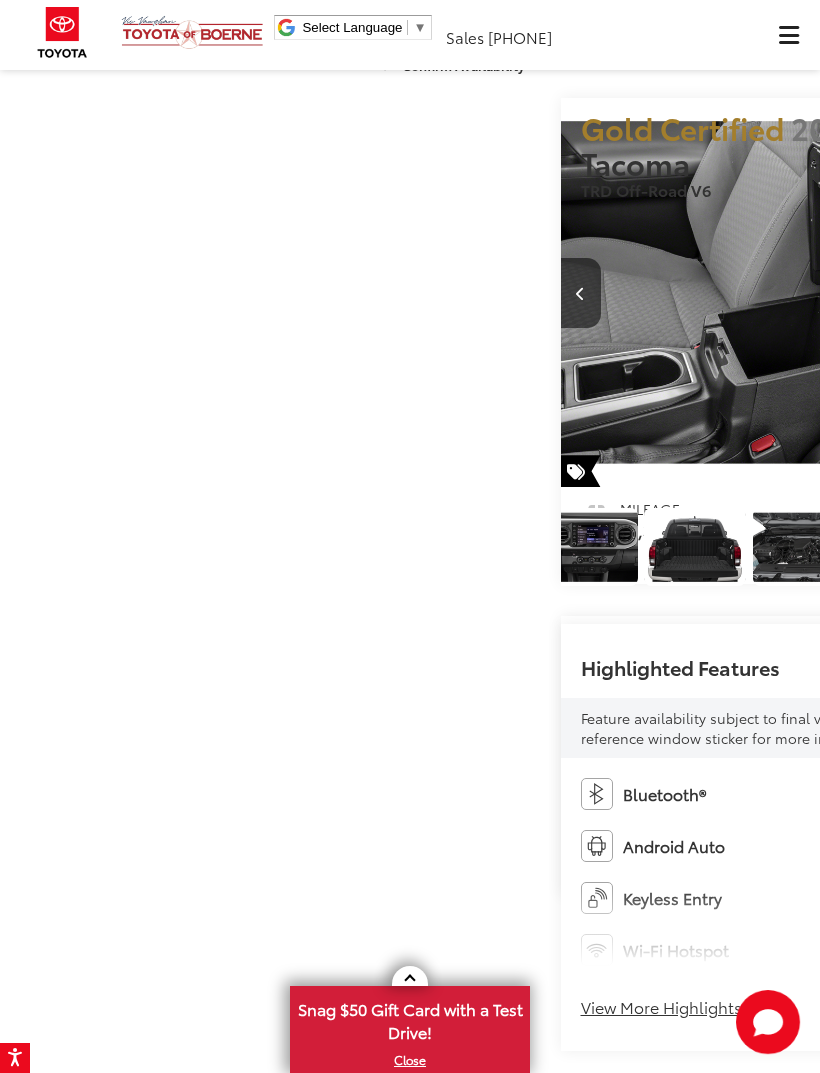 click at bounding box center [1060, 293] 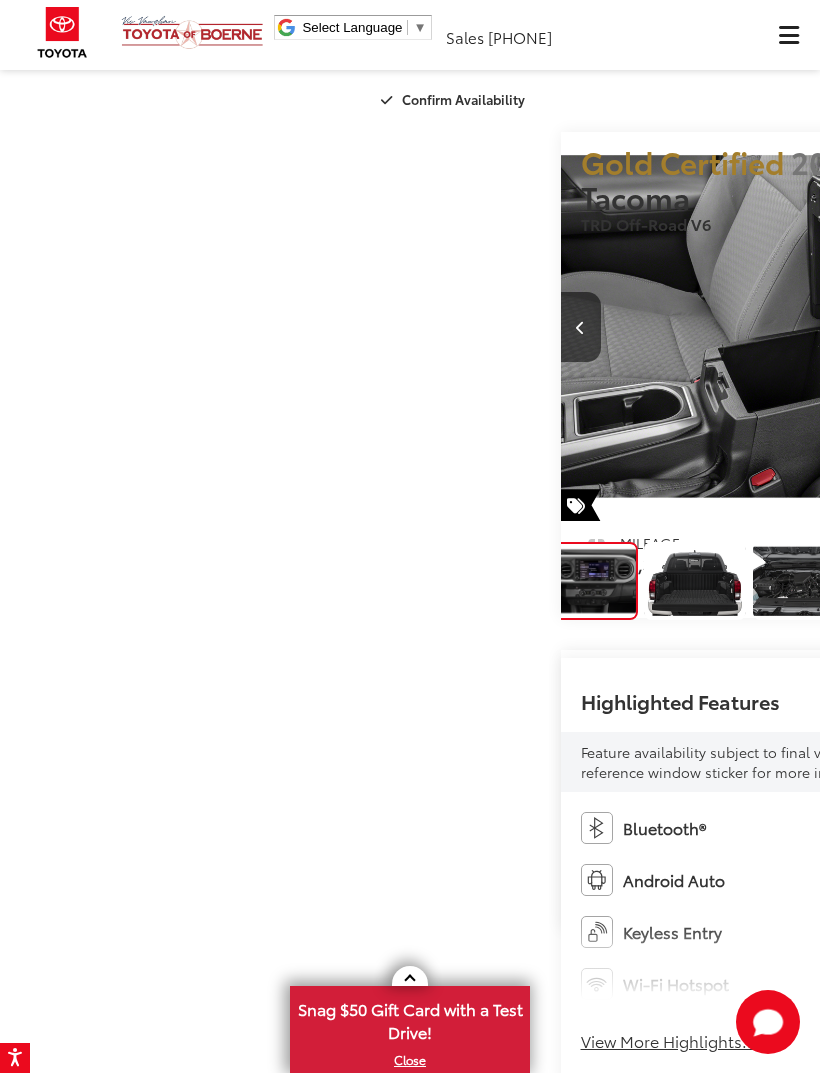 click at bounding box center (789, 35) 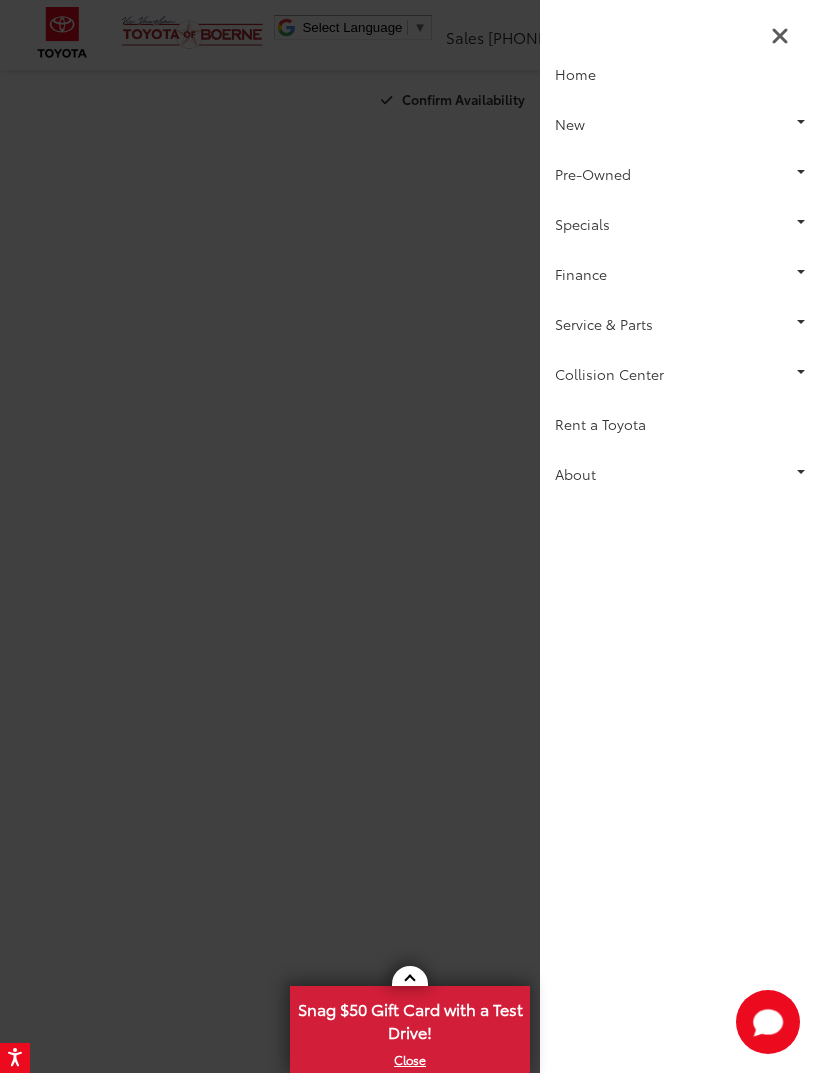 click on "Pre-Owned" at bounding box center (680, 174) 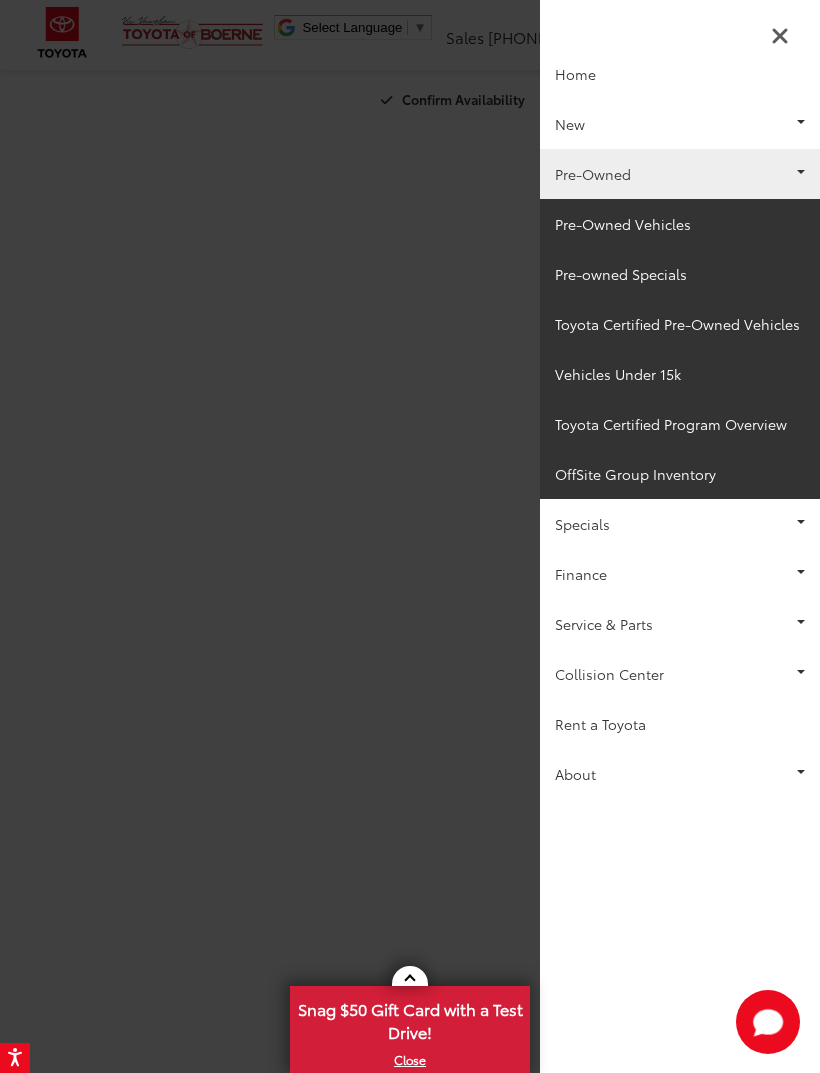 click on "Pre-Owned Vehicles" at bounding box center (680, 224) 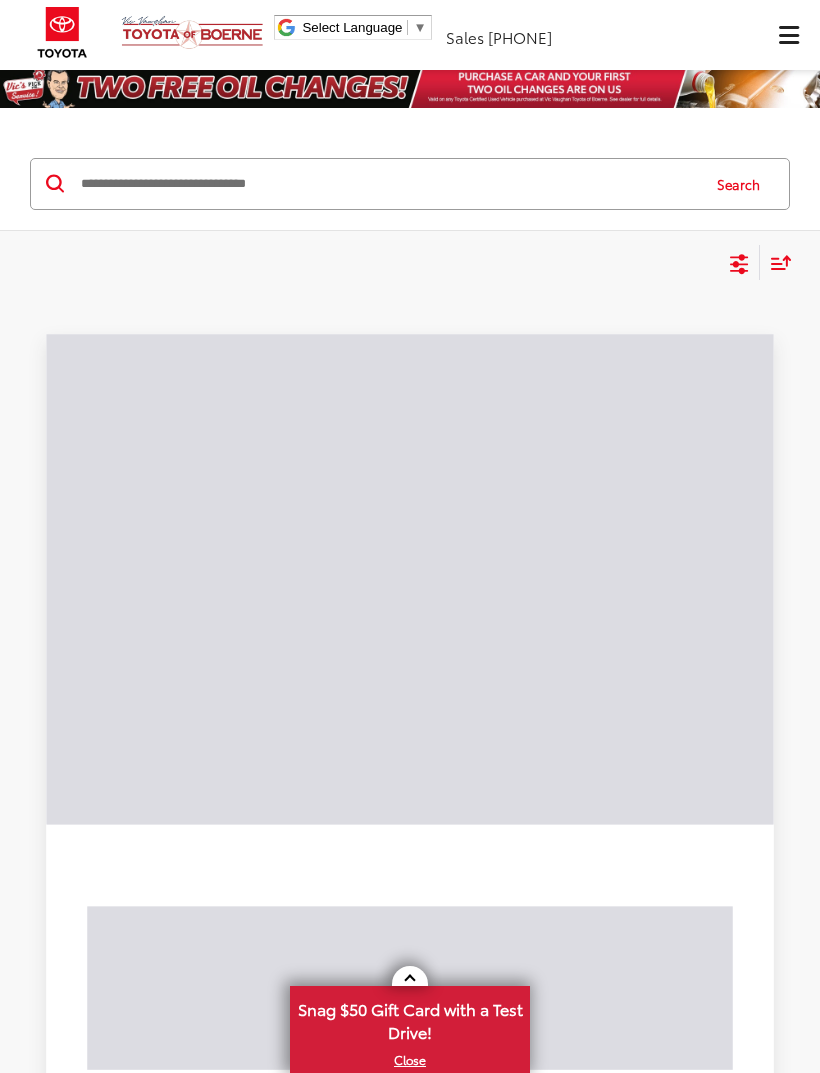 scroll, scrollTop: 0, scrollLeft: 0, axis: both 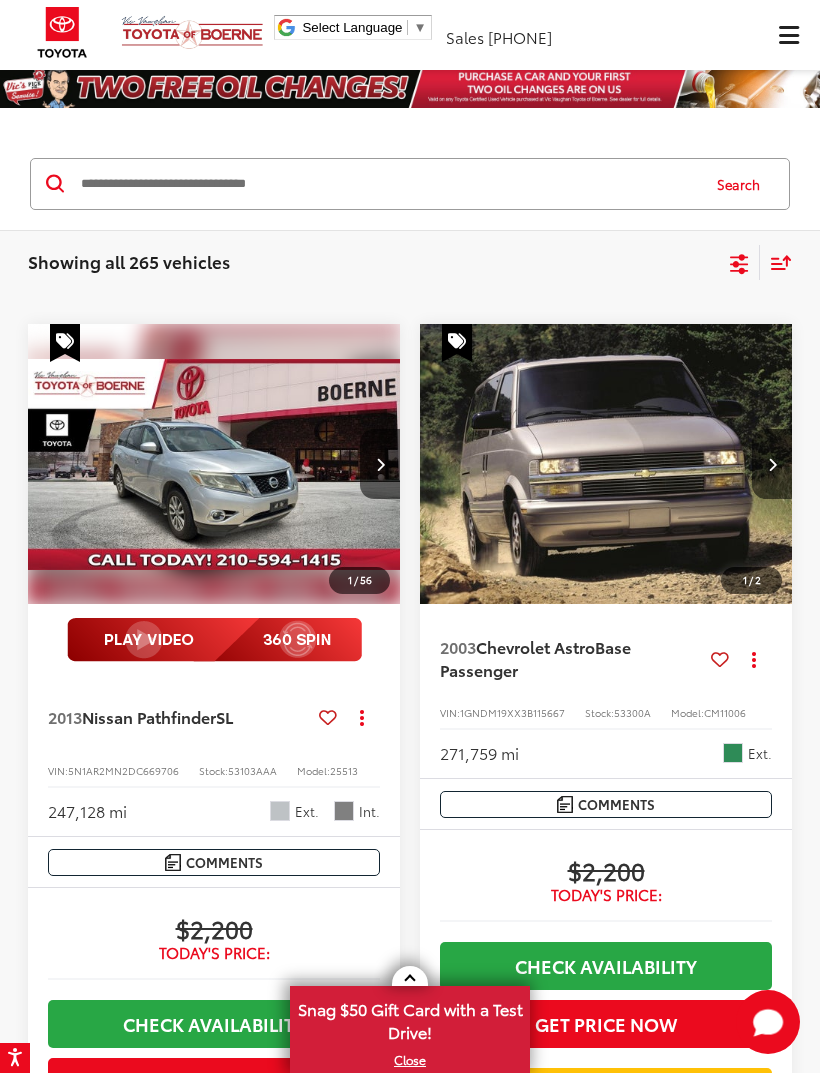 click 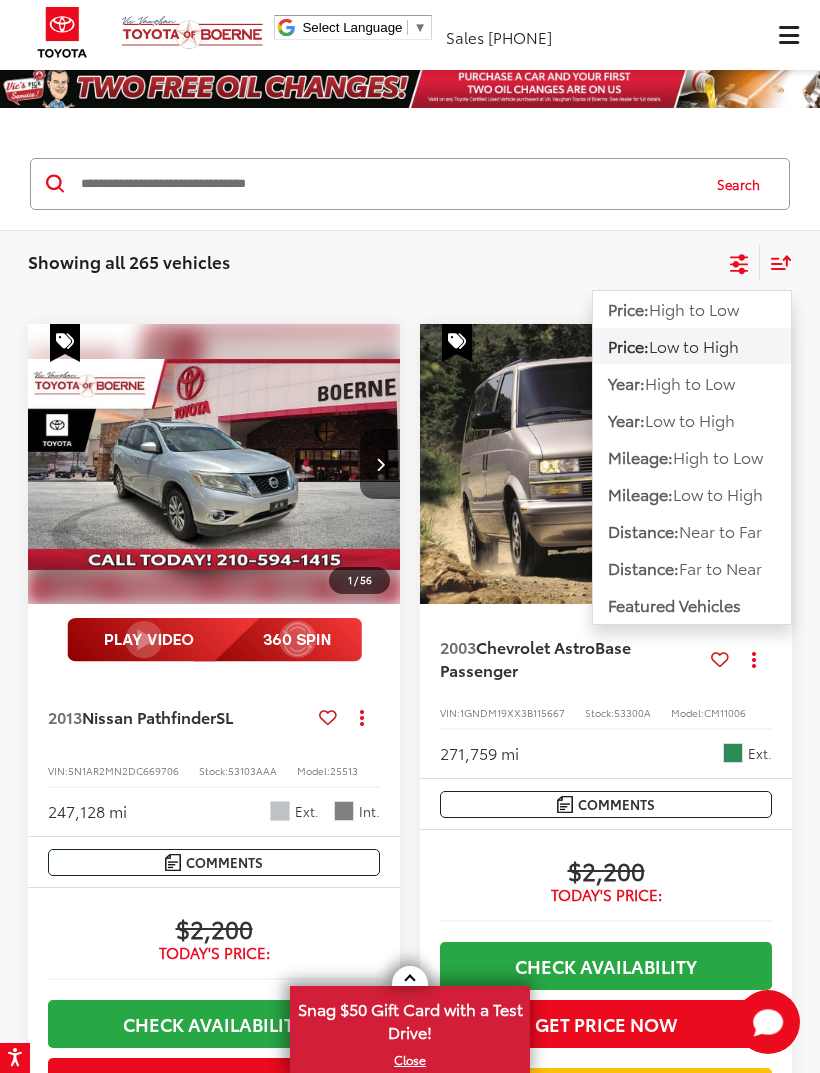 click 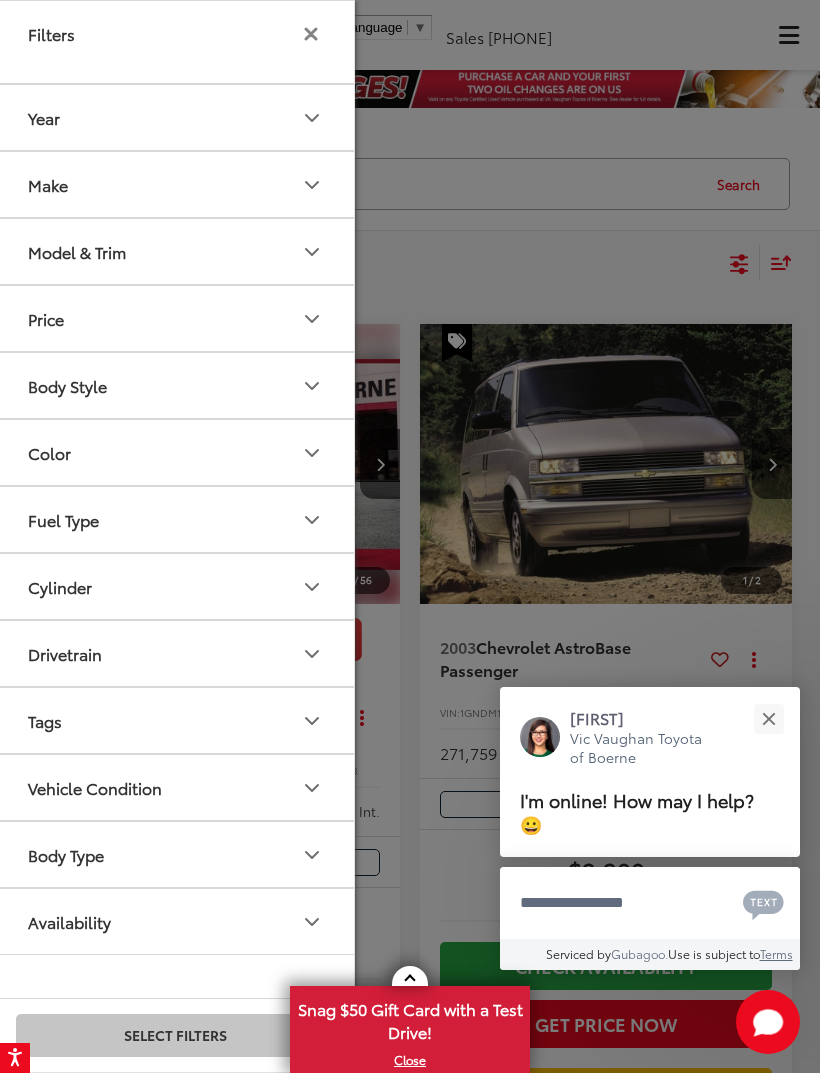 click on "Year" at bounding box center (176, 117) 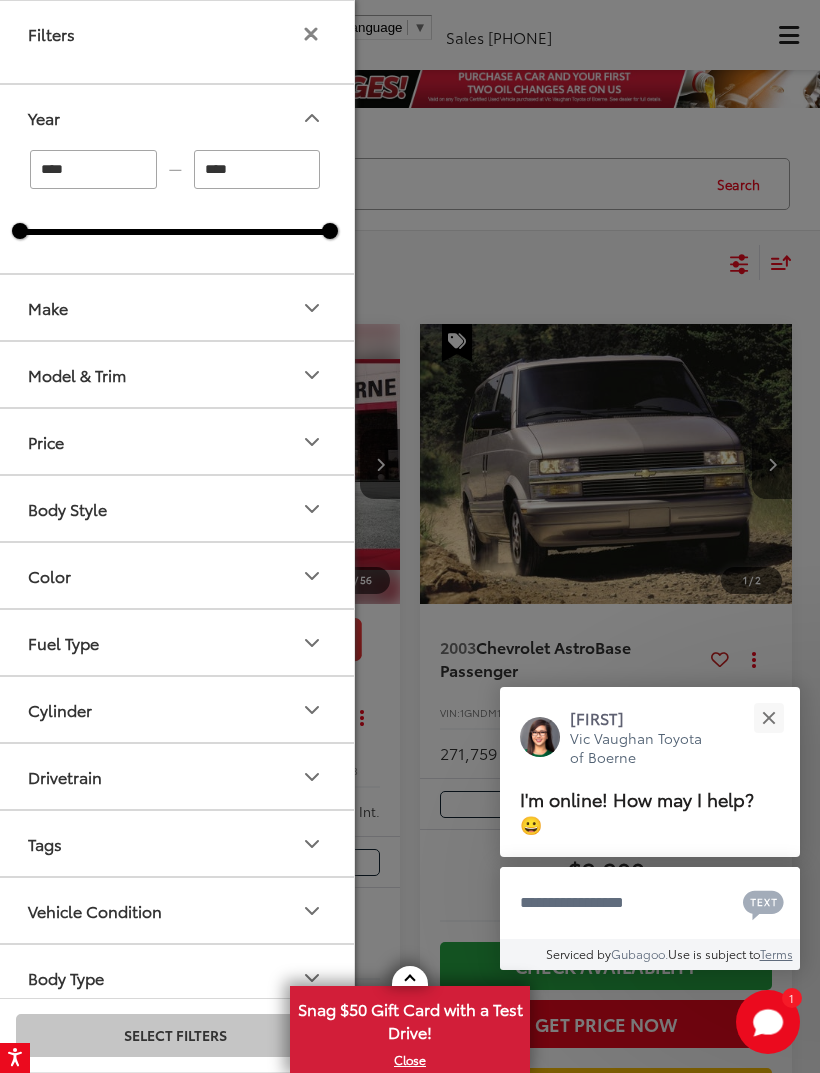 click on "Make" at bounding box center [176, 307] 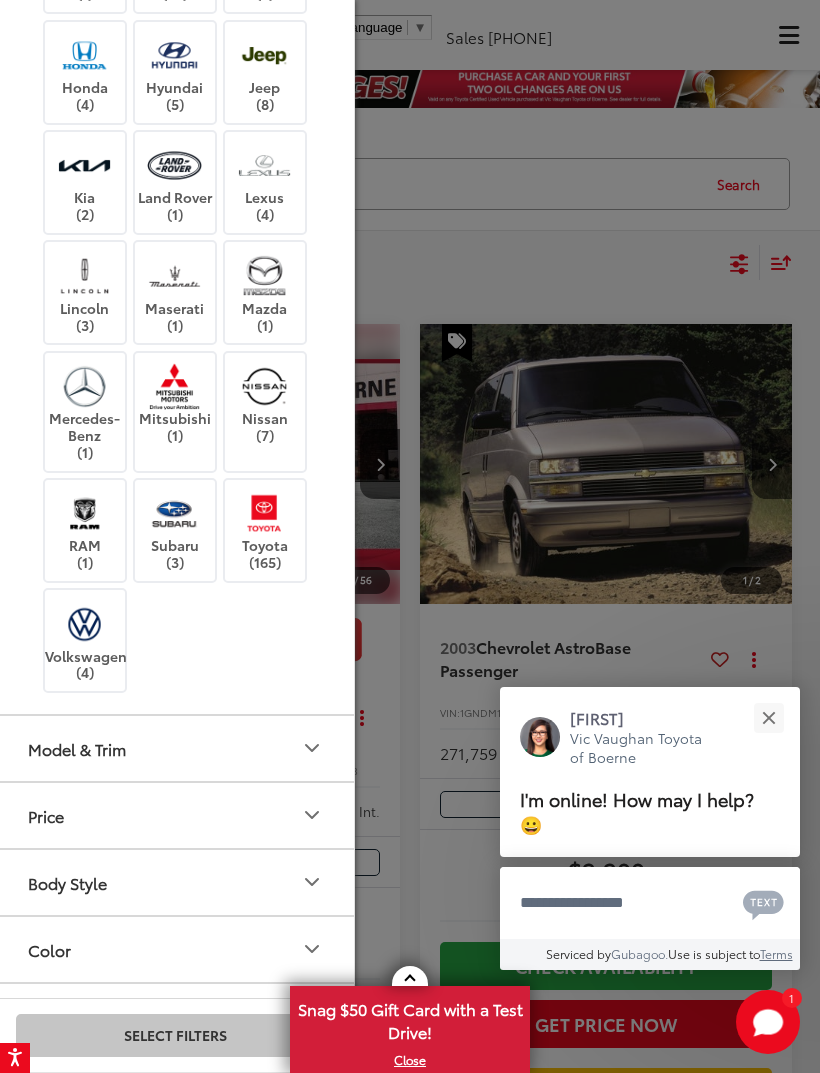 scroll, scrollTop: 555, scrollLeft: 0, axis: vertical 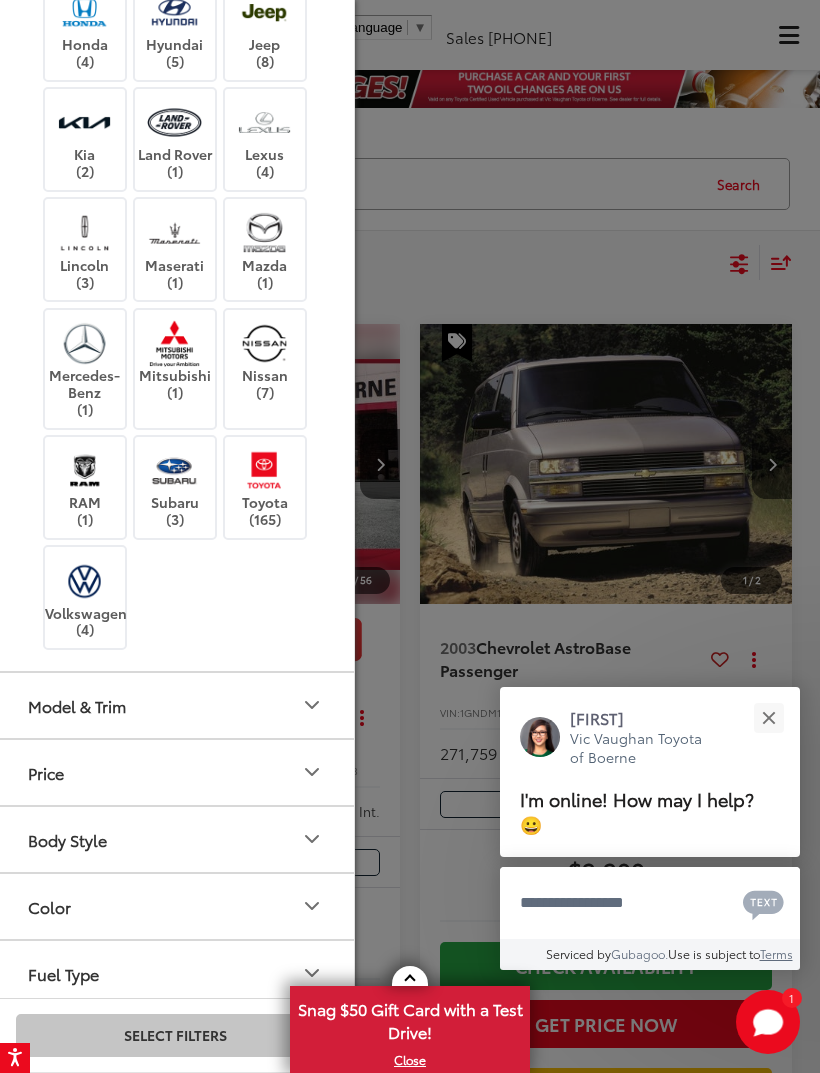 click at bounding box center (264, 470) 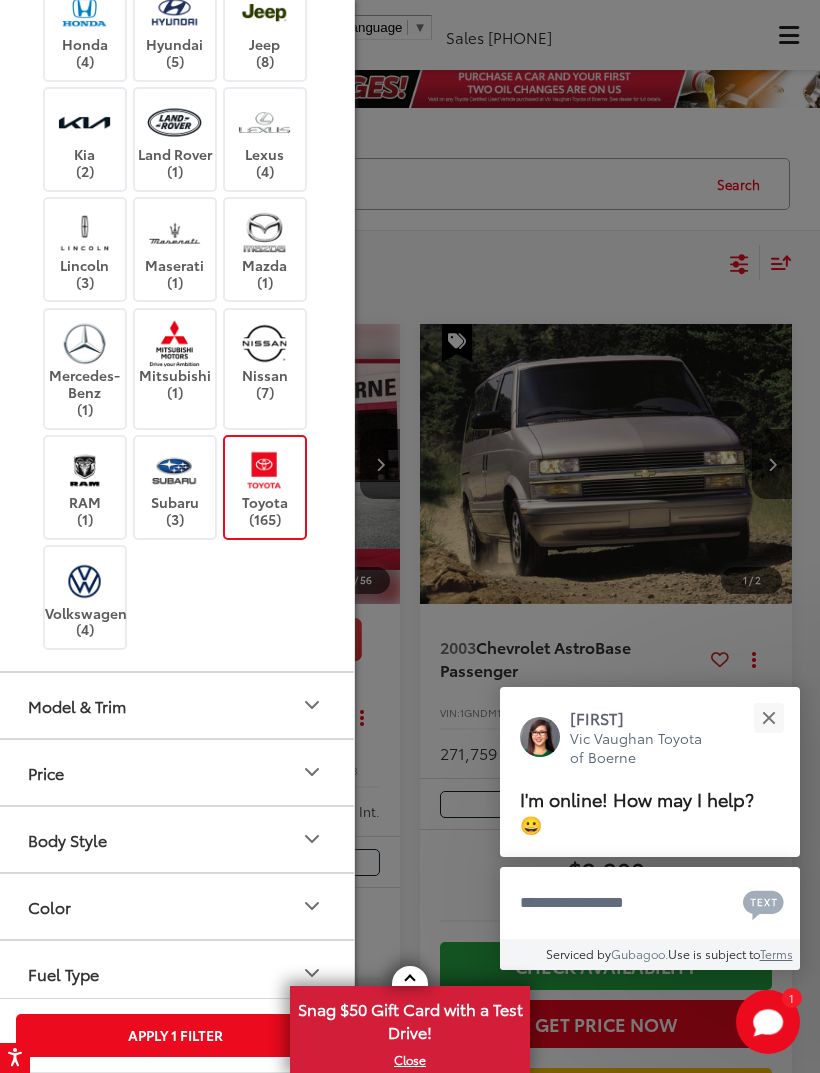 scroll, scrollTop: 729, scrollLeft: 0, axis: vertical 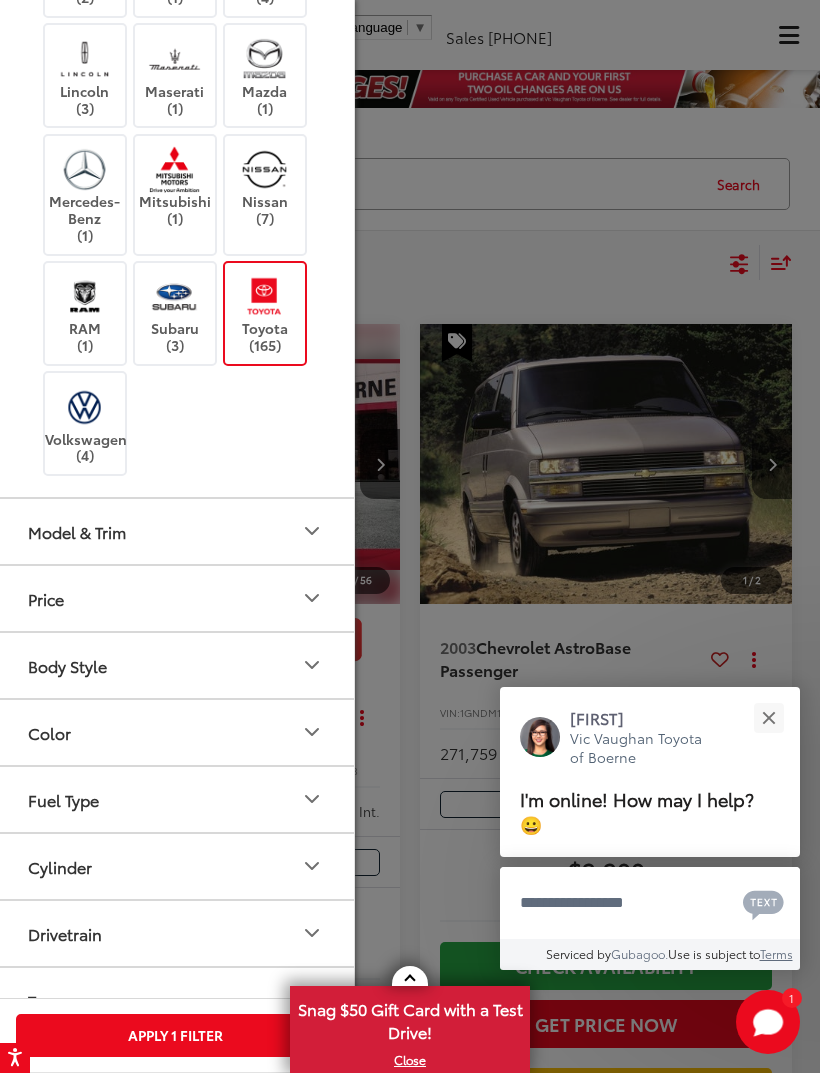click on "Model & Trim" at bounding box center (176, 531) 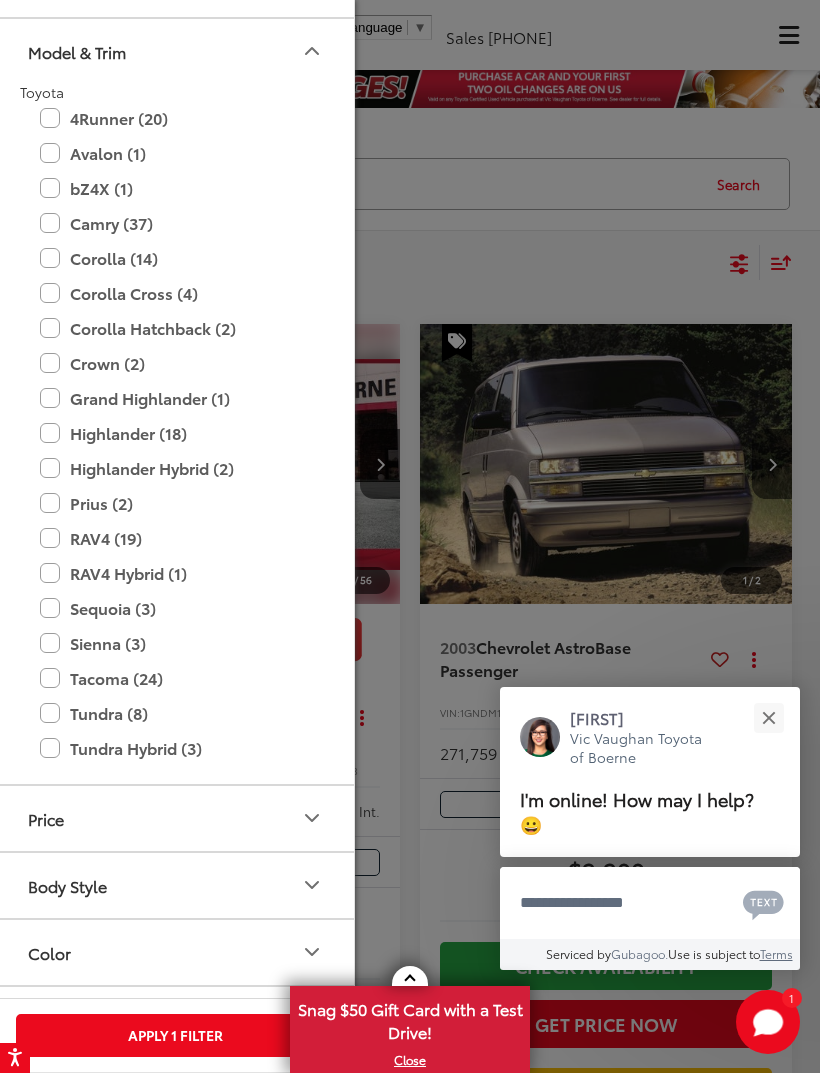 scroll, scrollTop: 1234, scrollLeft: 0, axis: vertical 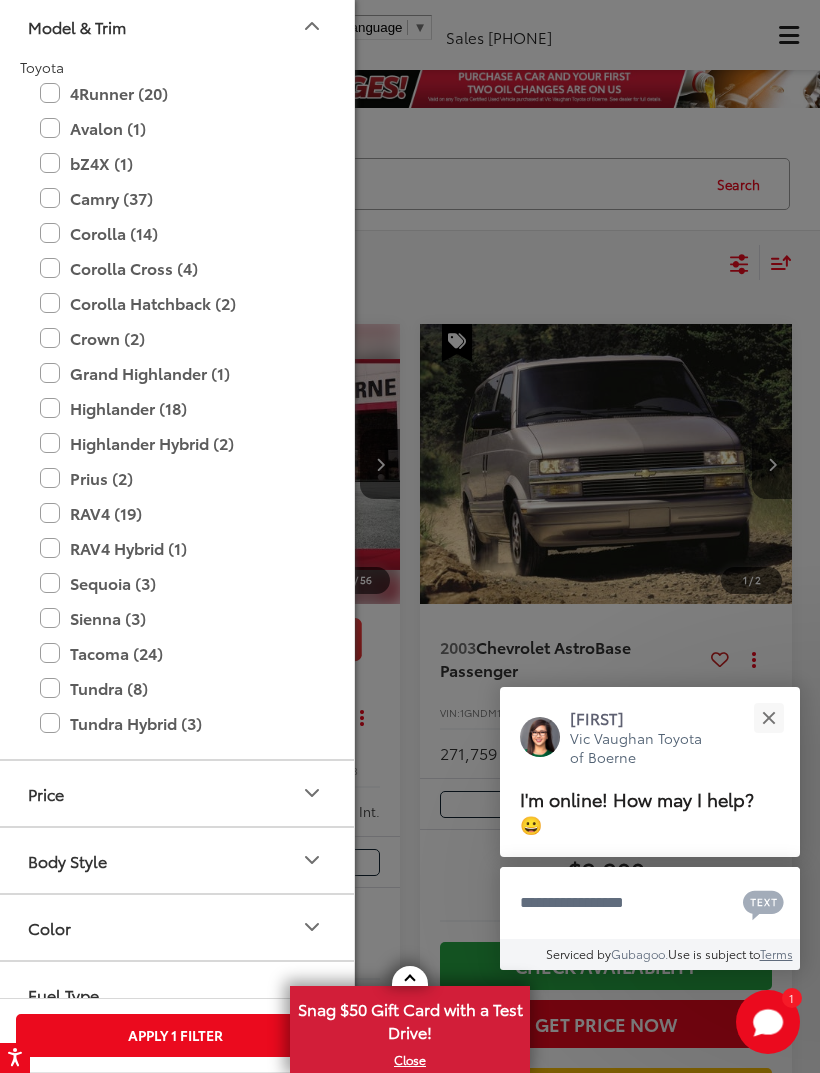 click on "Tacoma (24)" at bounding box center [175, 653] 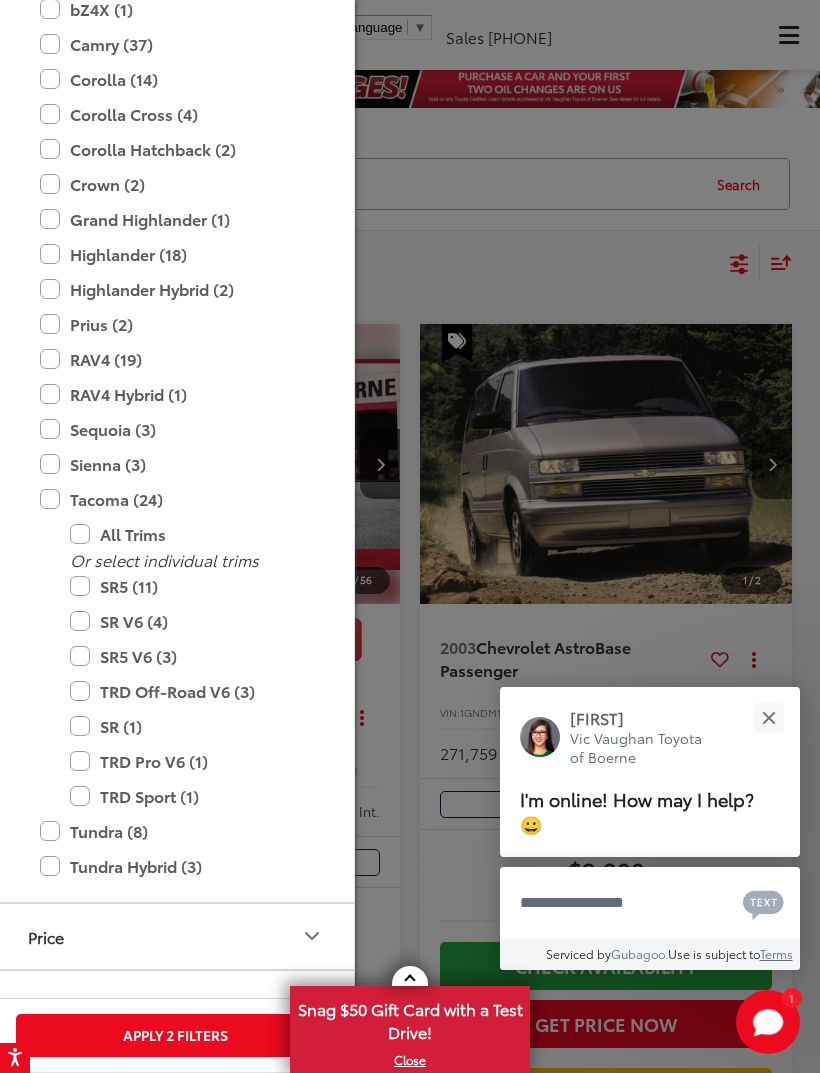 scroll, scrollTop: 1445, scrollLeft: 0, axis: vertical 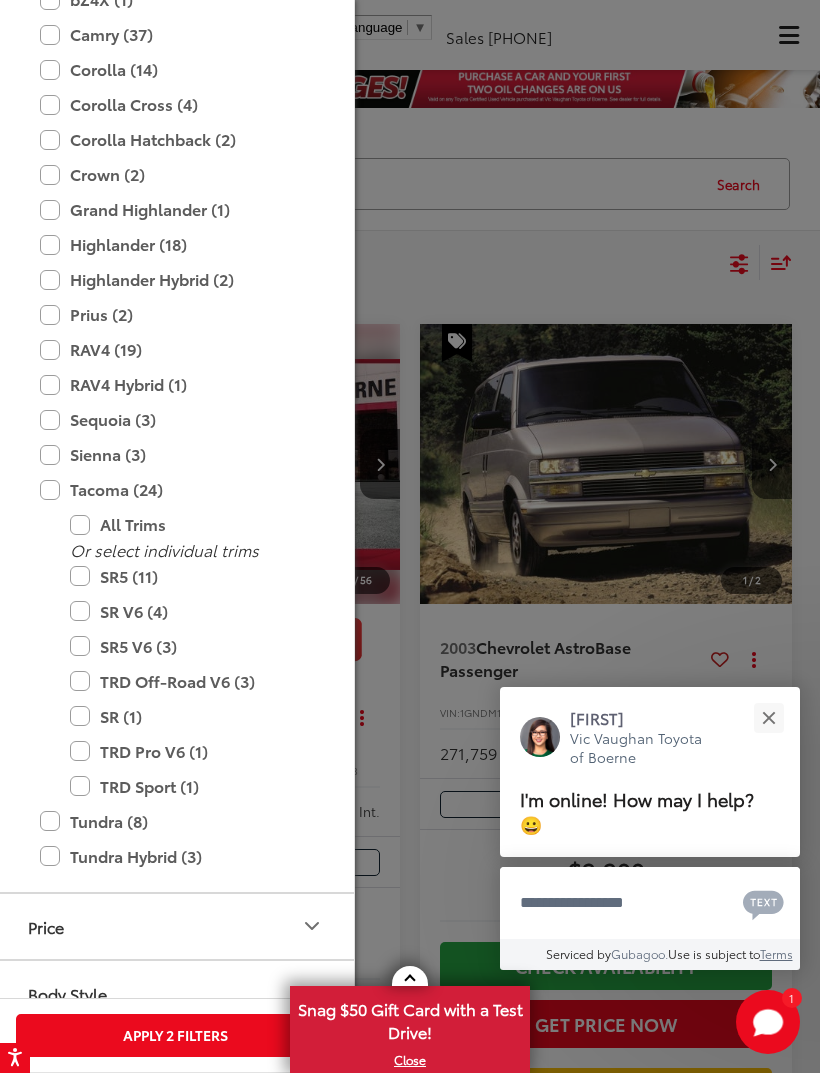 click on "TRD Off-Road V6 (3)" at bounding box center [190, 681] 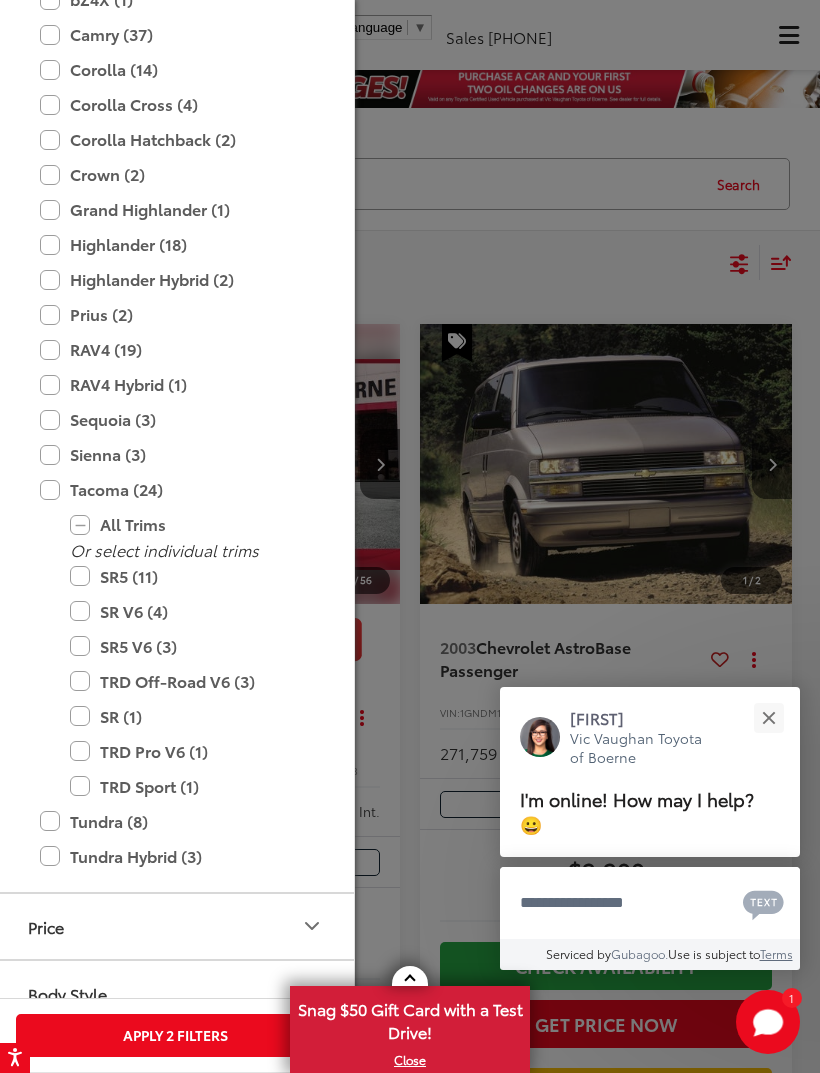 type on "****" 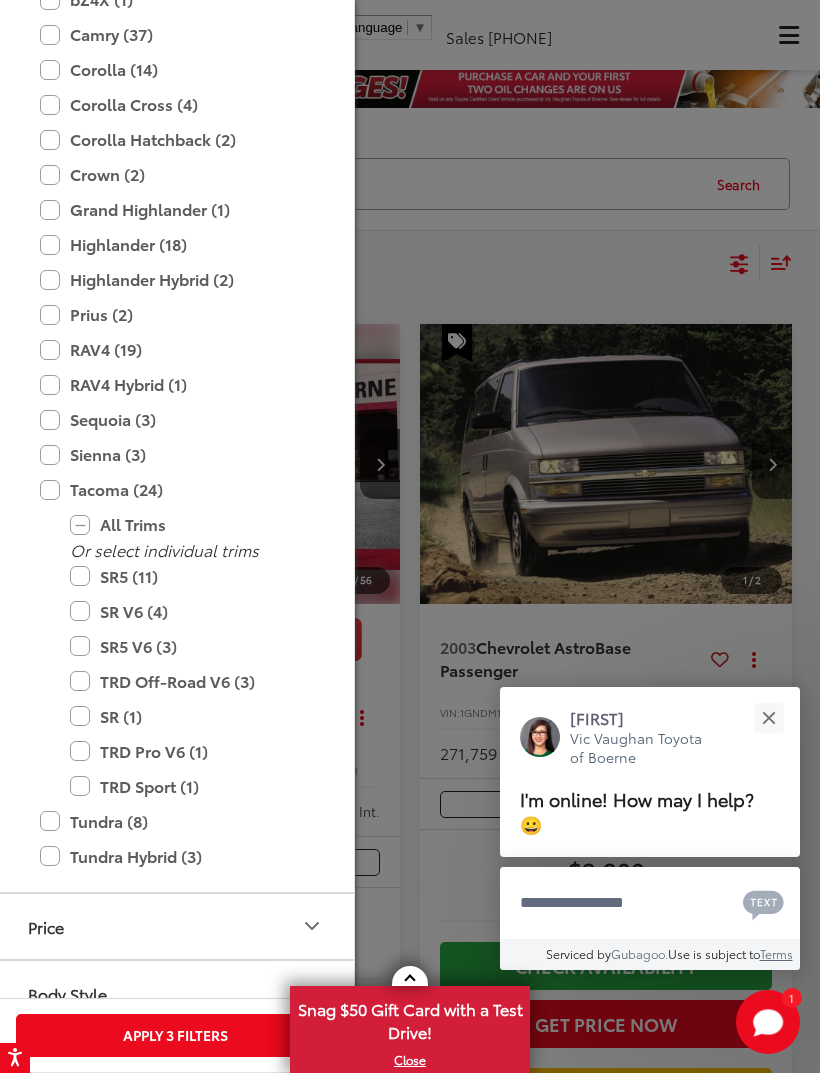 type on "****" 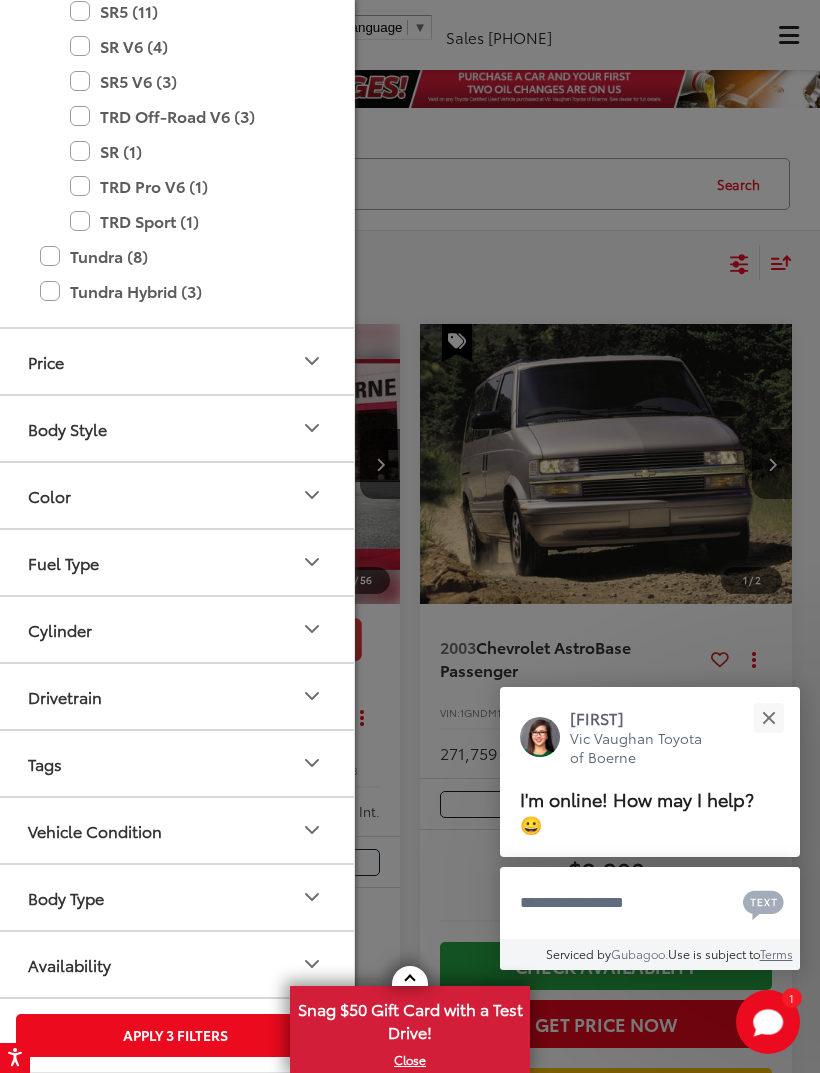 click on "Apply 3 Filters" at bounding box center (175, 1035) 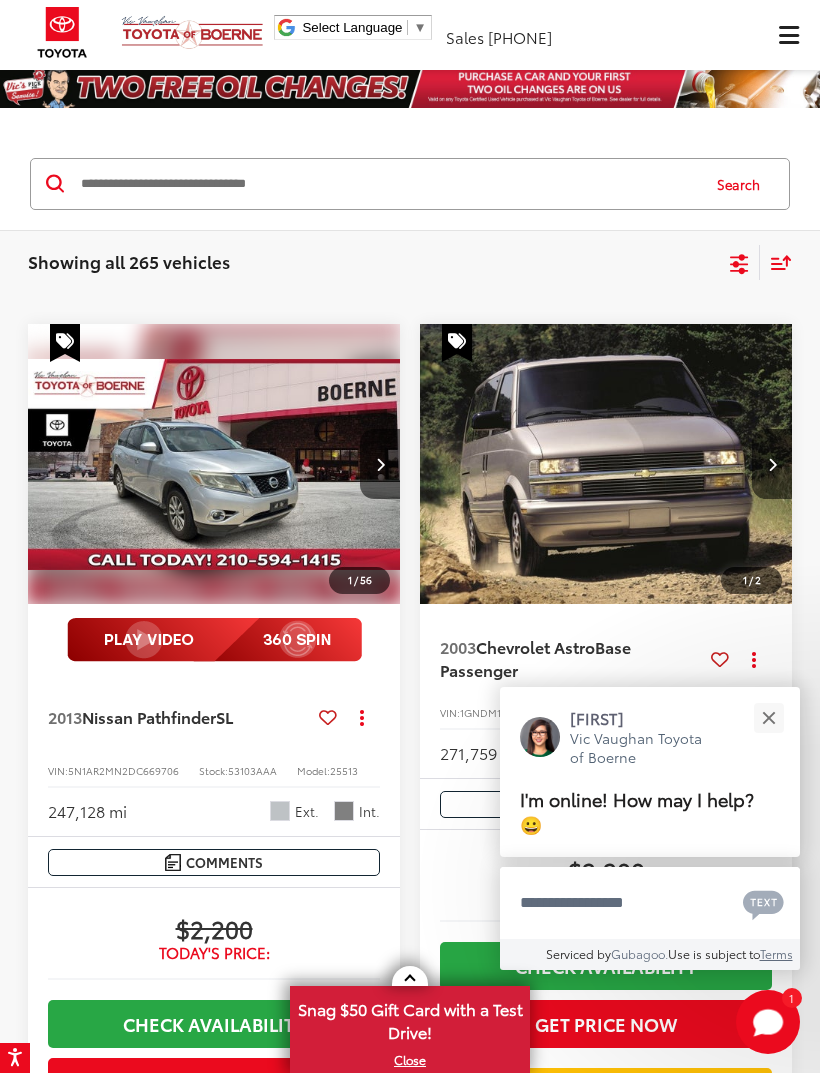 scroll, scrollTop: 1791, scrollLeft: 0, axis: vertical 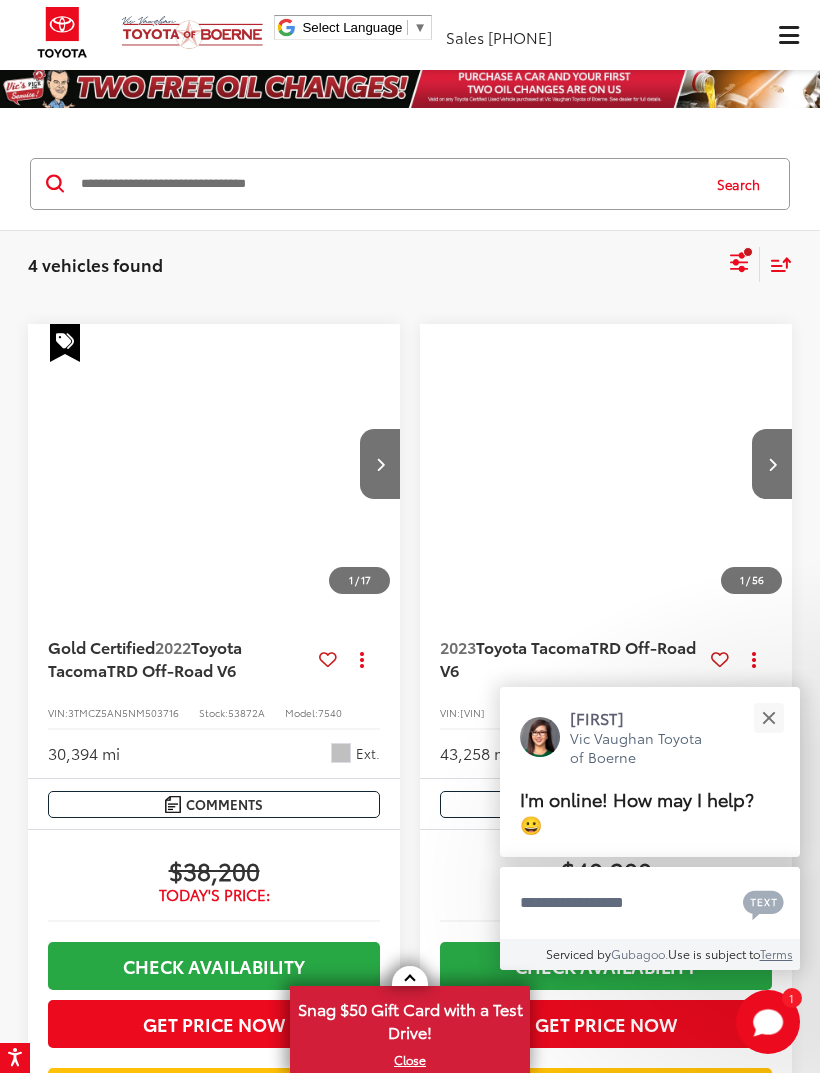 click at bounding box center [768, 718] 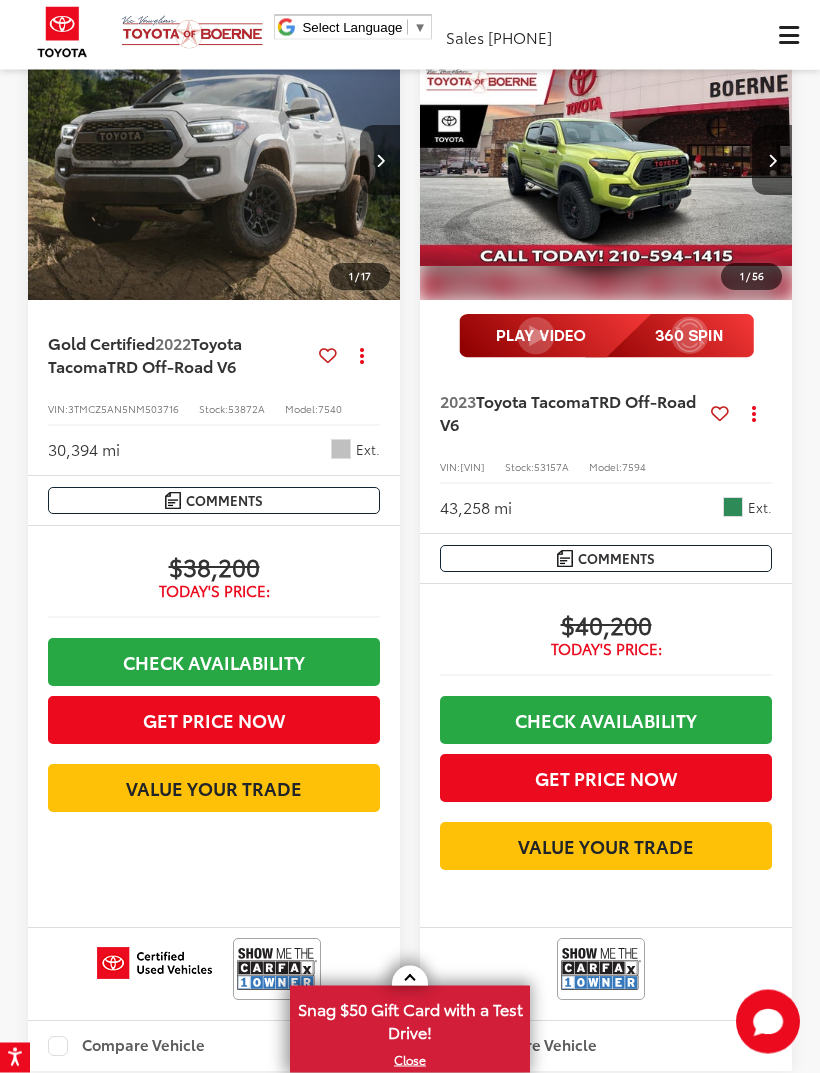scroll, scrollTop: 142, scrollLeft: 0, axis: vertical 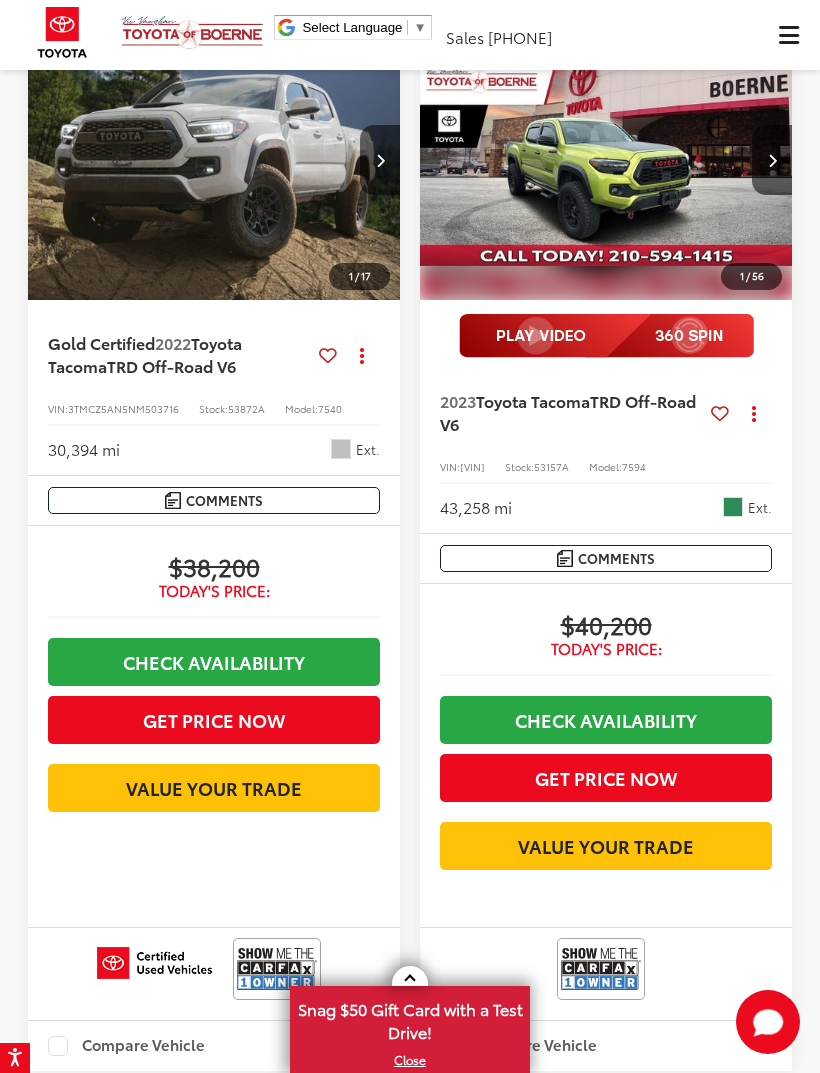 click at bounding box center [606, 160] 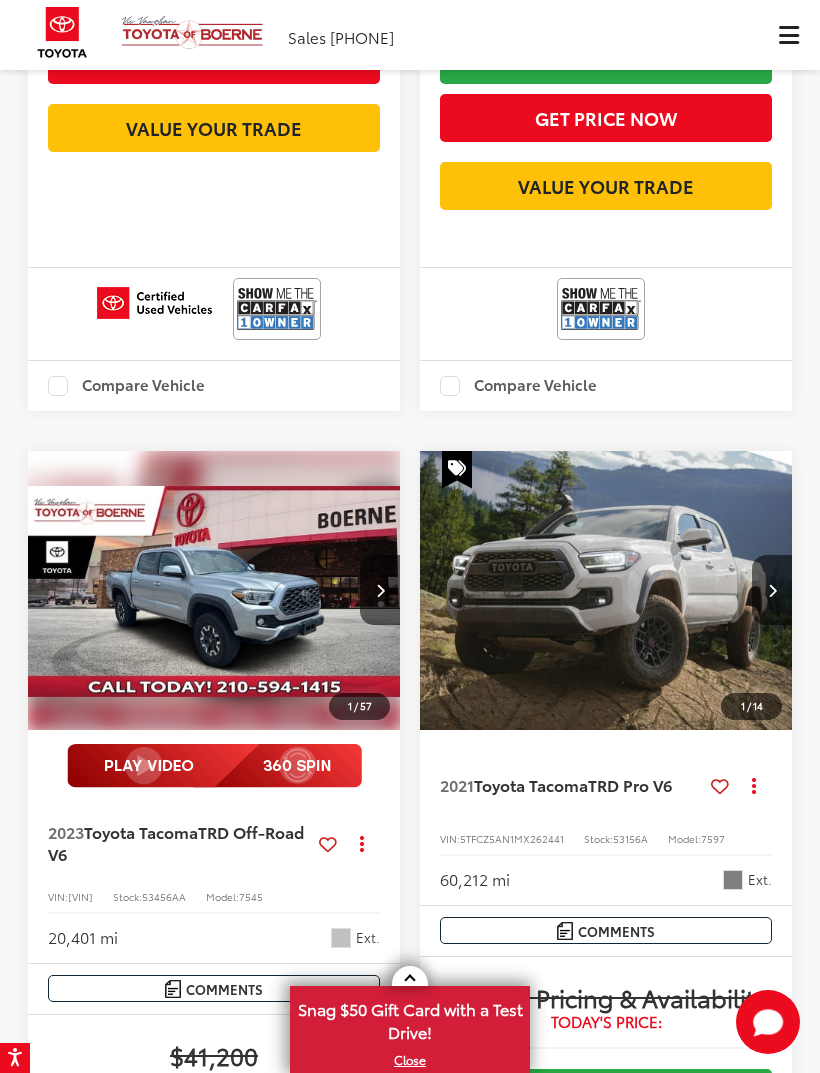 scroll, scrollTop: 877, scrollLeft: 0, axis: vertical 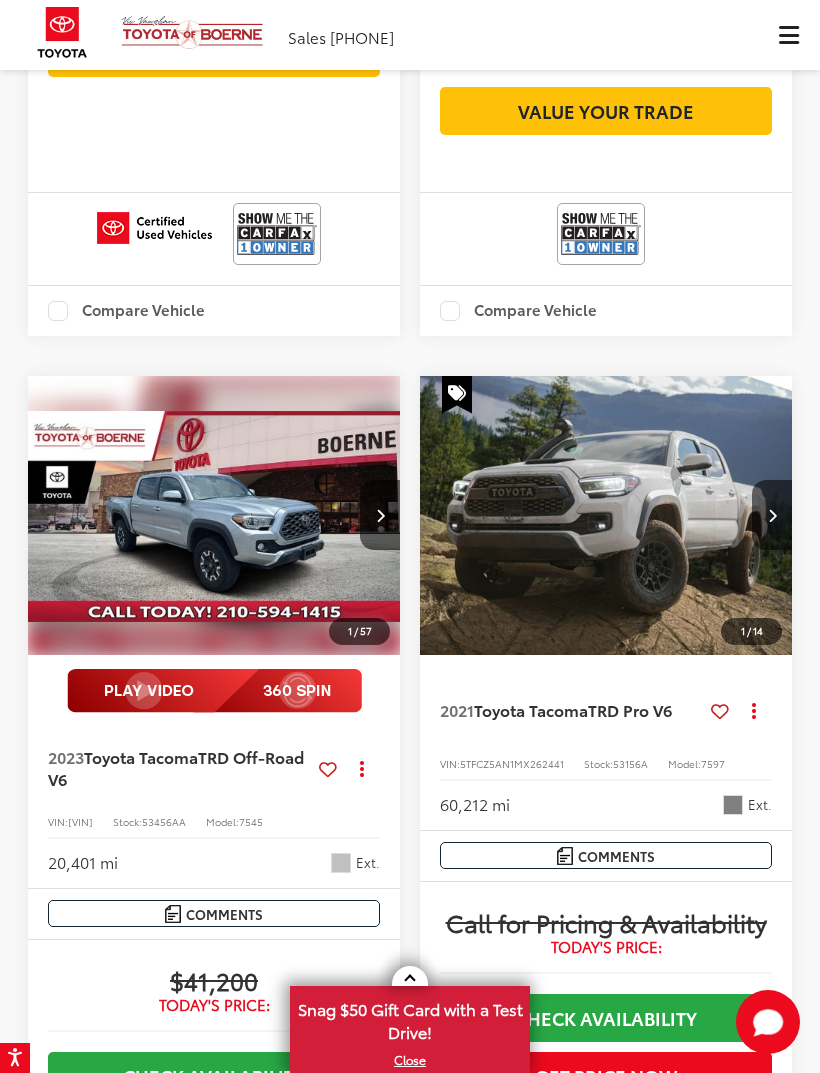 click at bounding box center (214, 516) 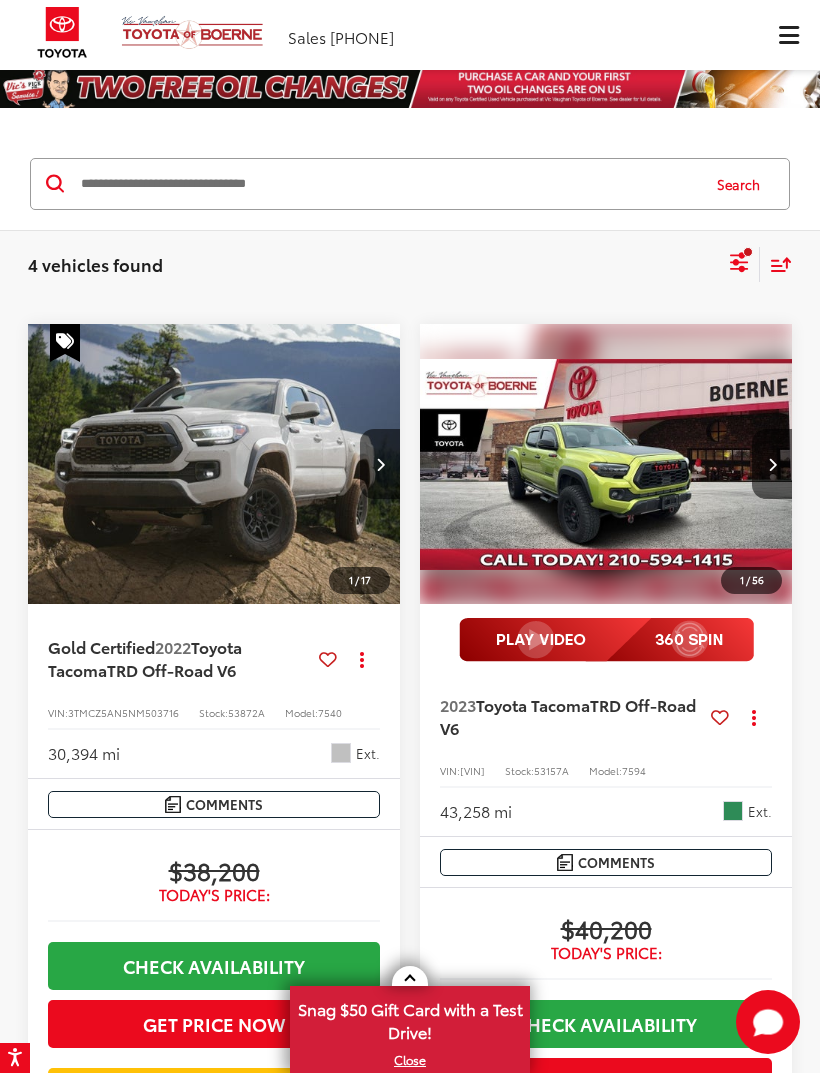 scroll, scrollTop: 944, scrollLeft: 0, axis: vertical 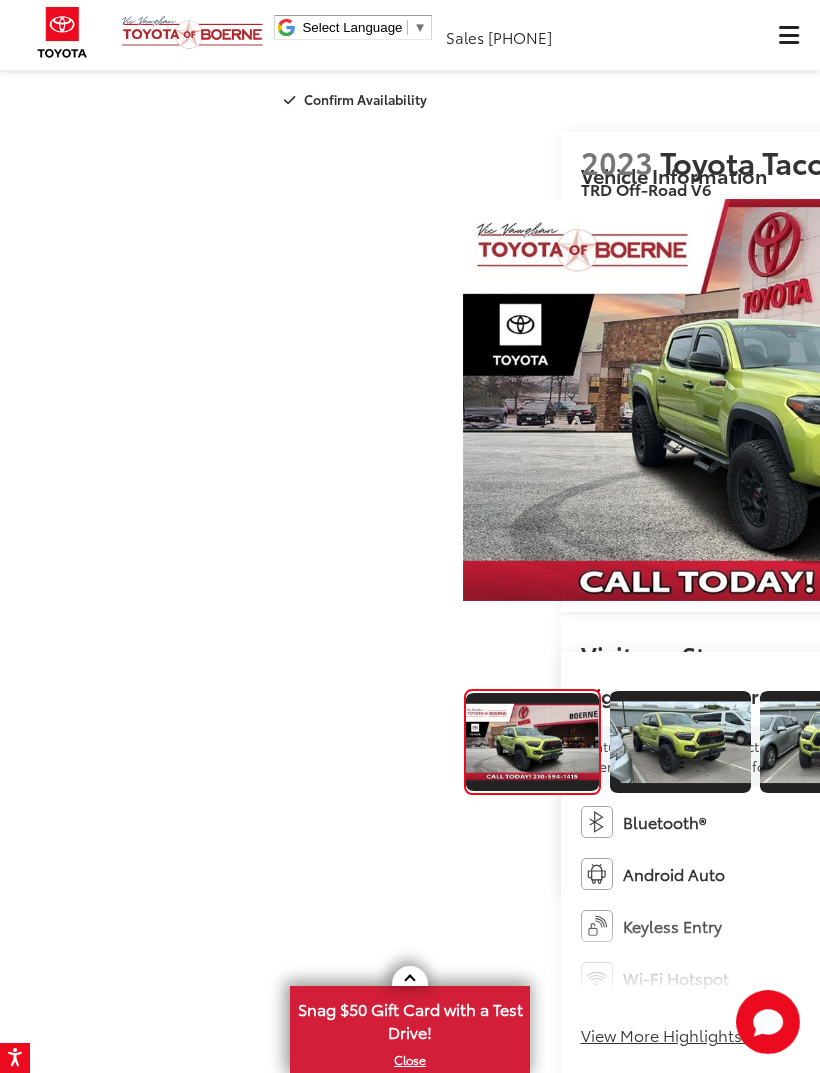 click at bounding box center [820, 400] 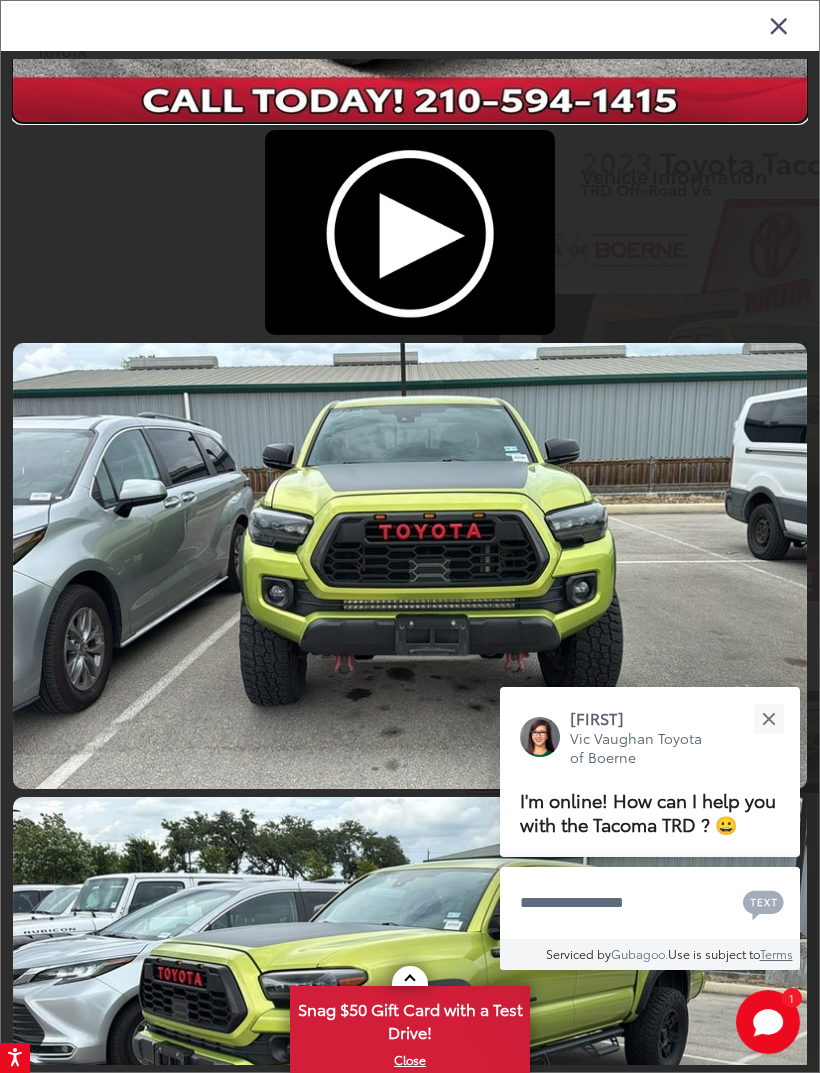 scroll, scrollTop: 383, scrollLeft: 0, axis: vertical 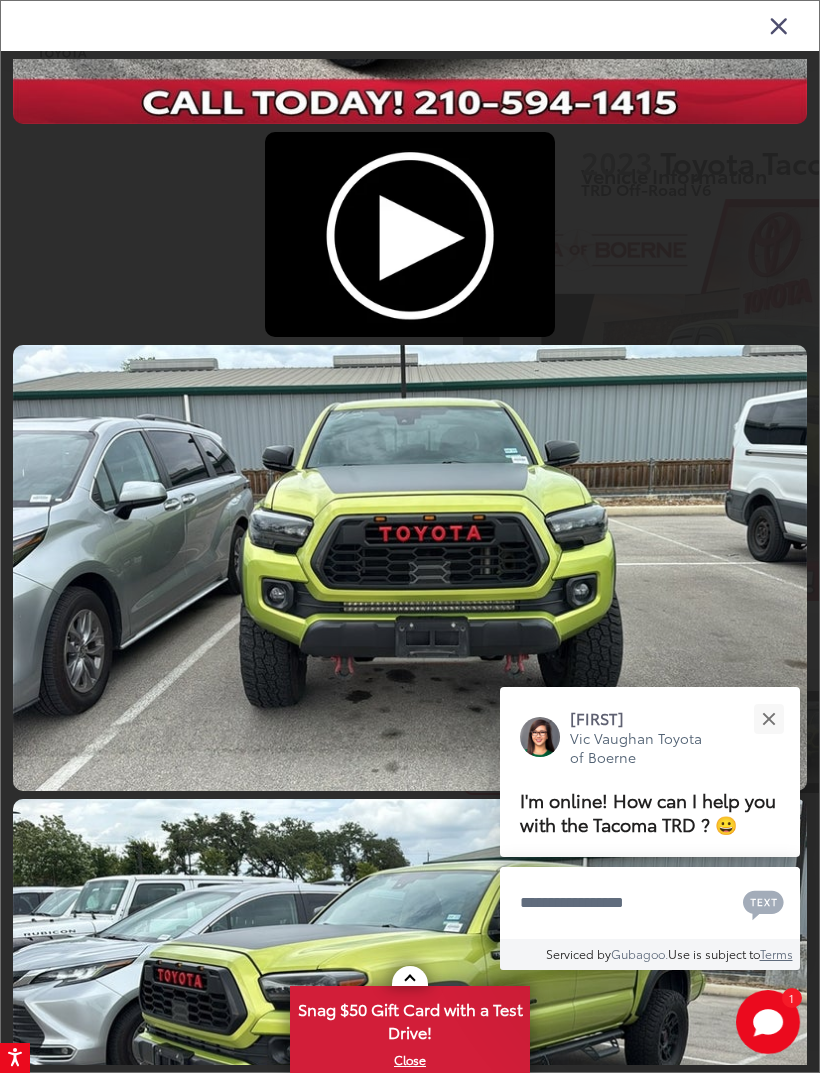 click at bounding box center (768, 718) 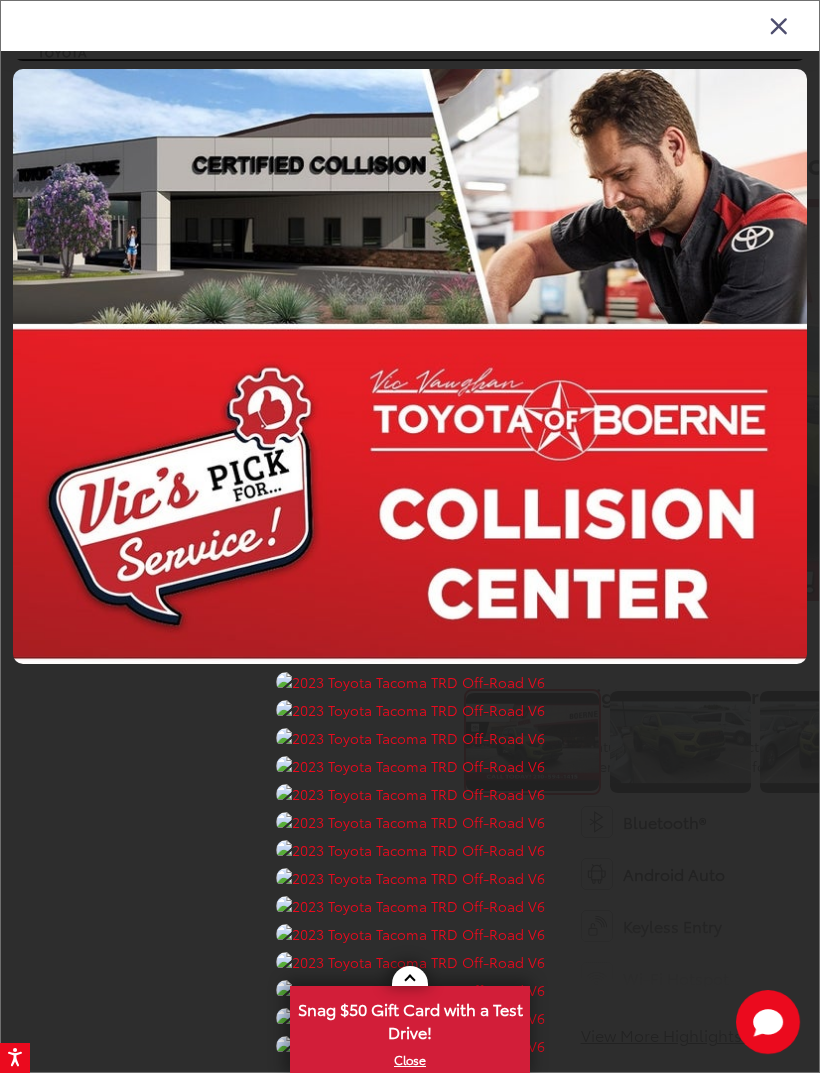 scroll, scrollTop: 10256, scrollLeft: 0, axis: vertical 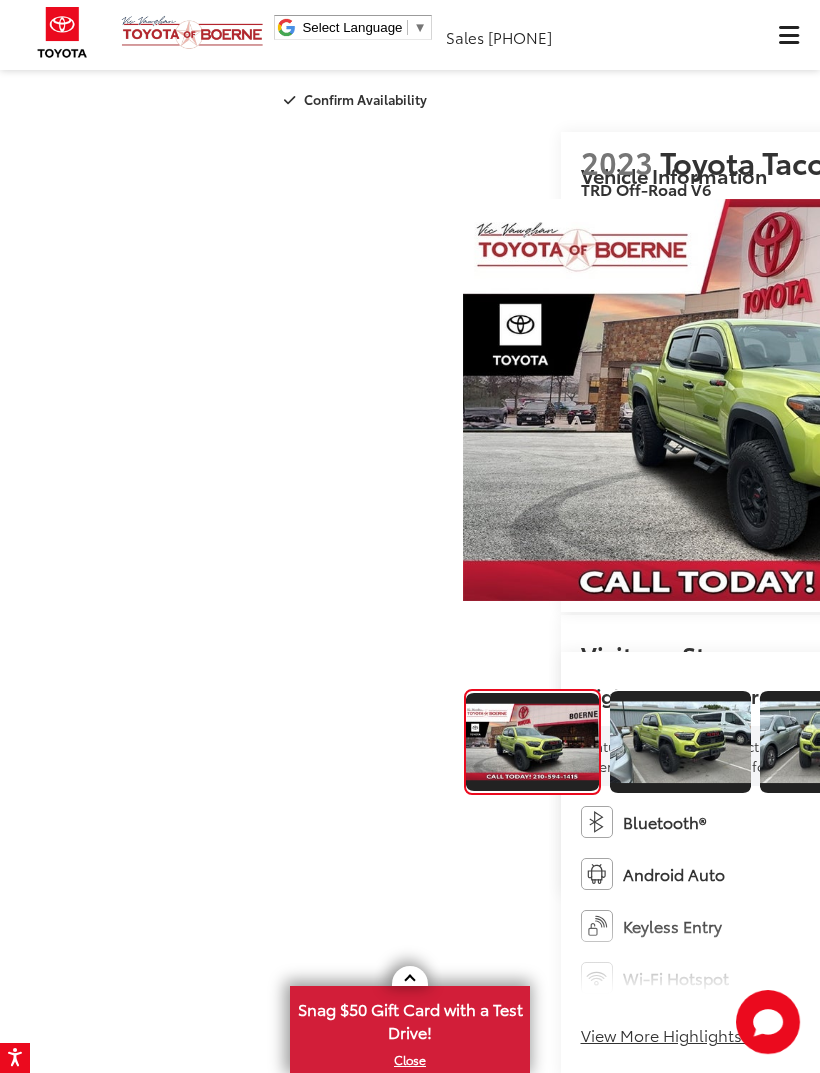 click at bounding box center [788, 35] 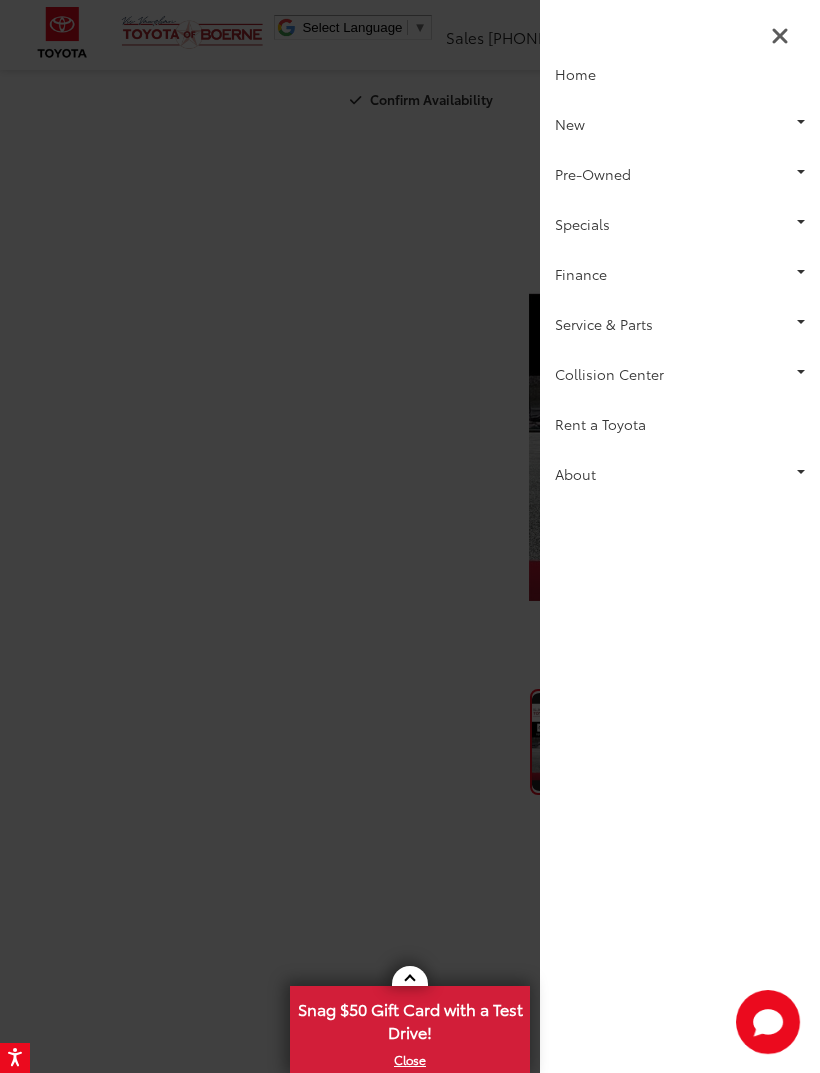 click at bounding box center (780, 36) 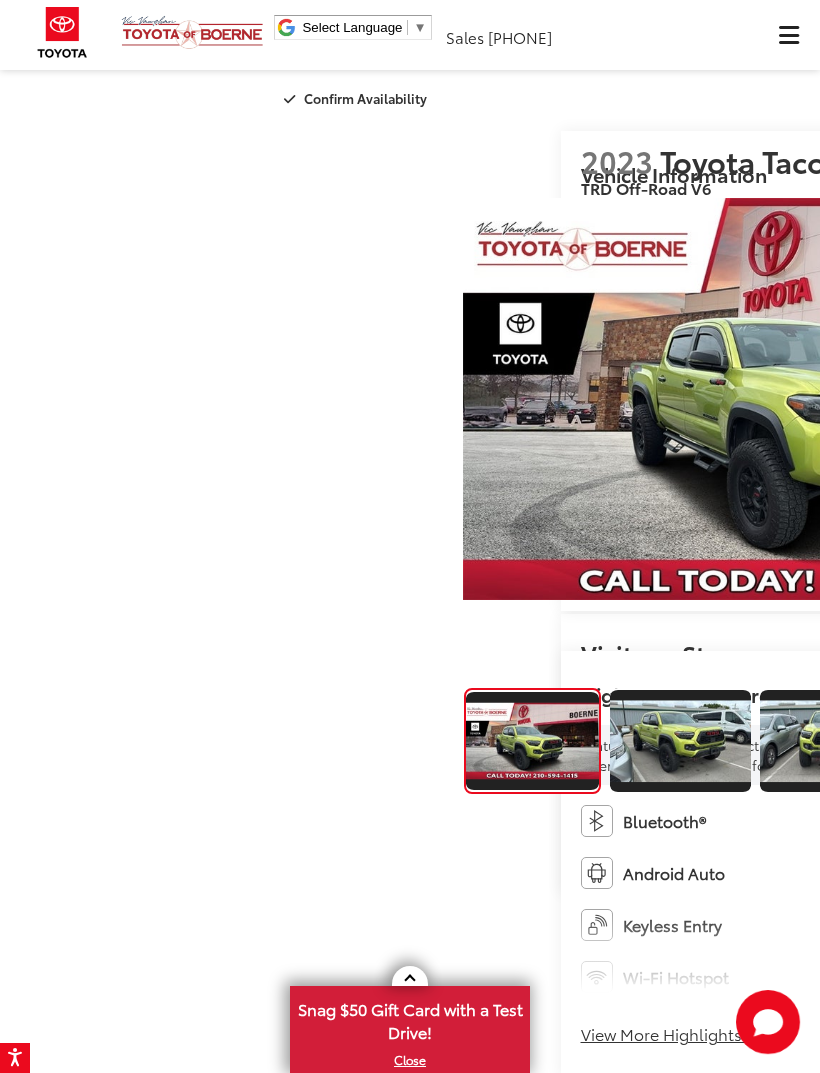 scroll, scrollTop: 0, scrollLeft: 0, axis: both 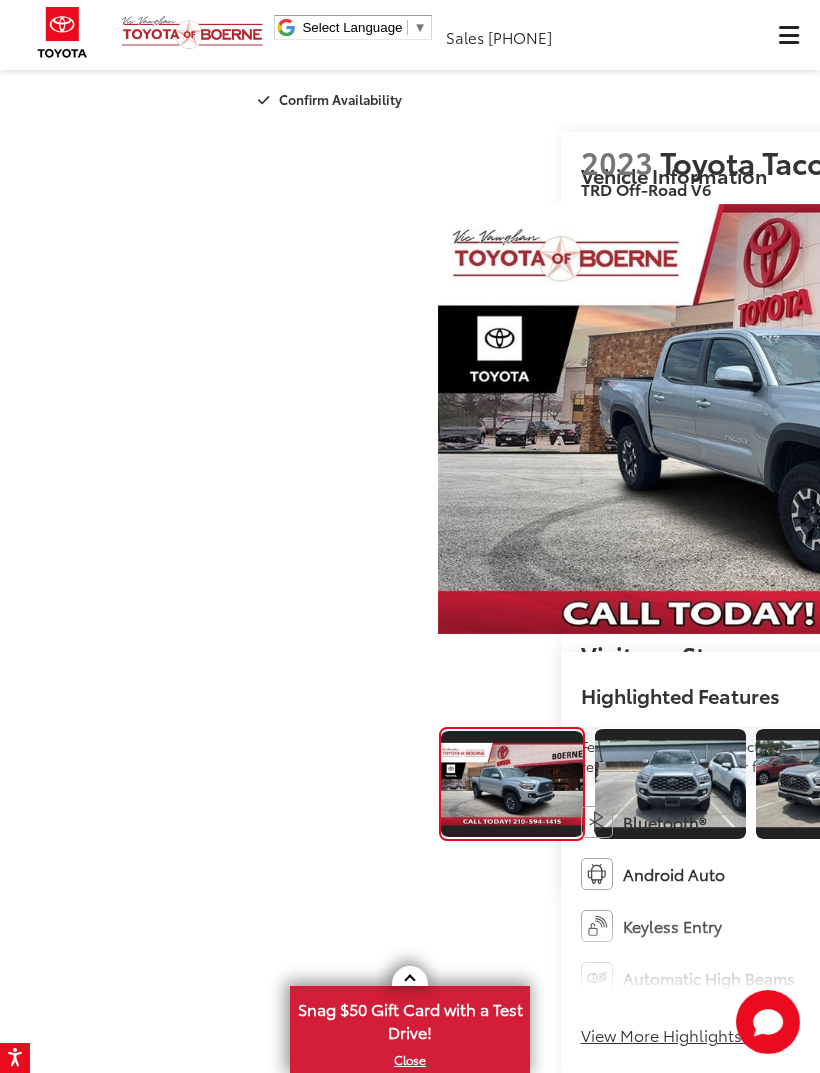 click at bounding box center [1182, 420] 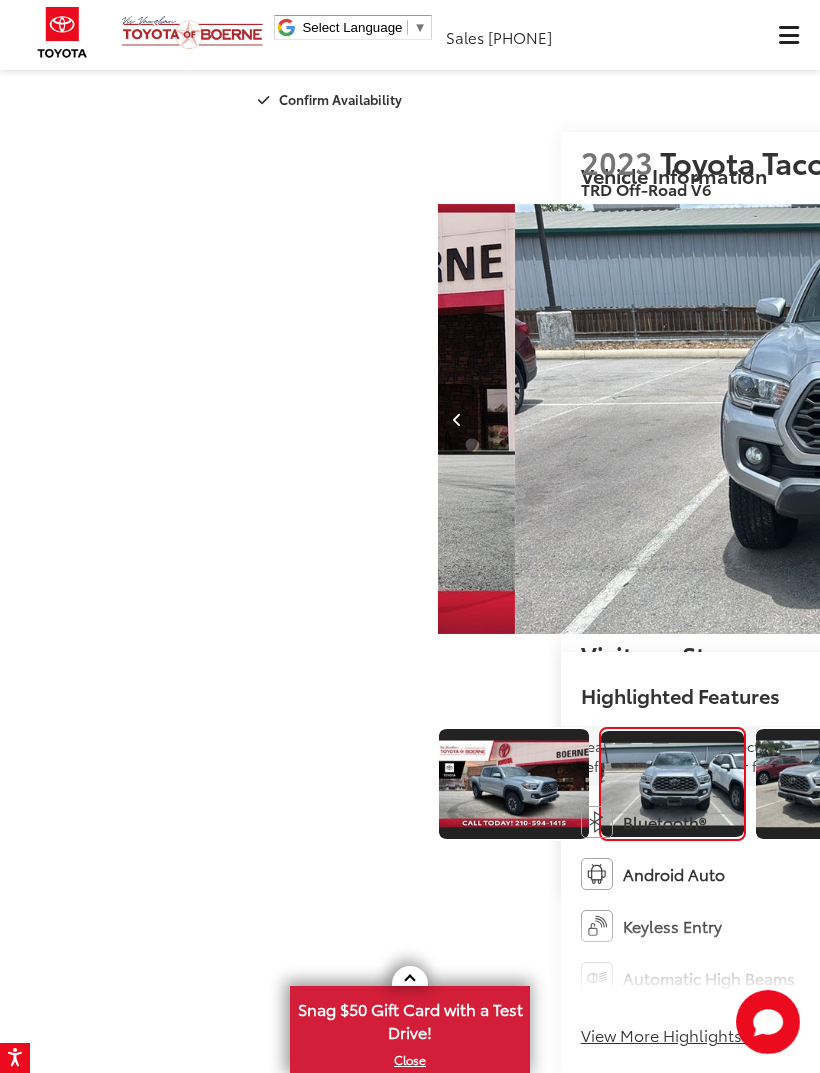 click at bounding box center (1182, 420) 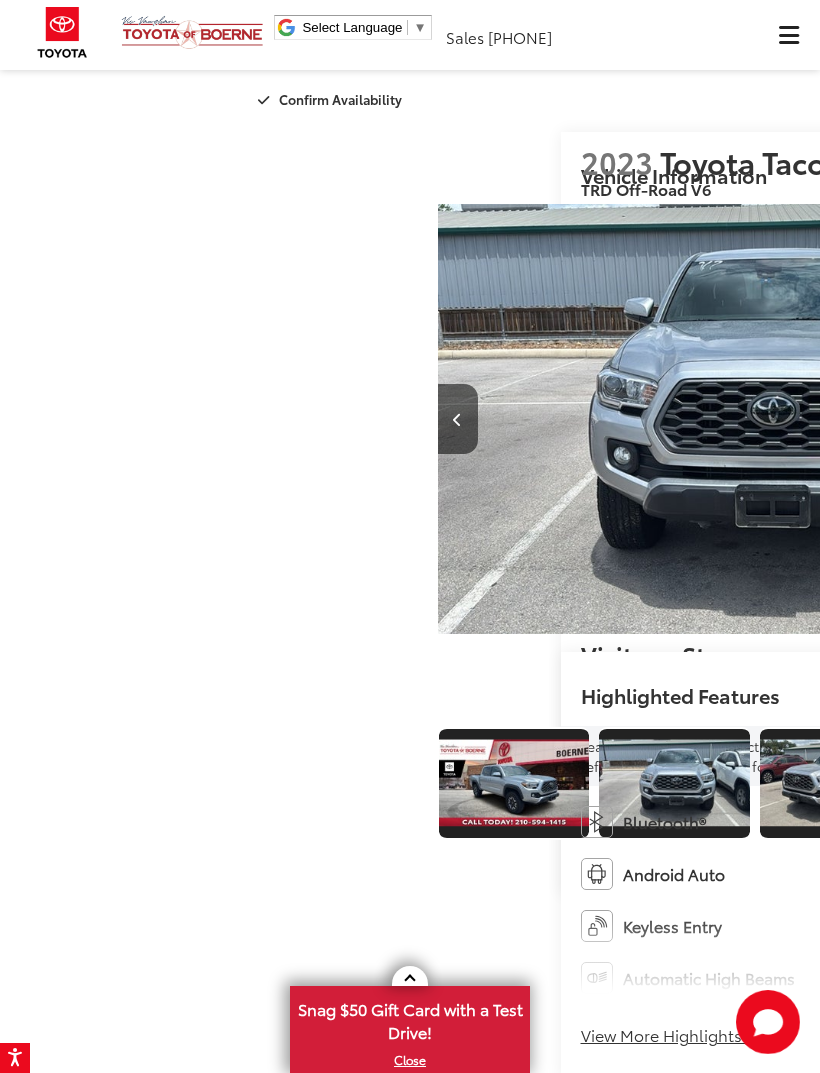 scroll, scrollTop: 0, scrollLeft: 1529, axis: horizontal 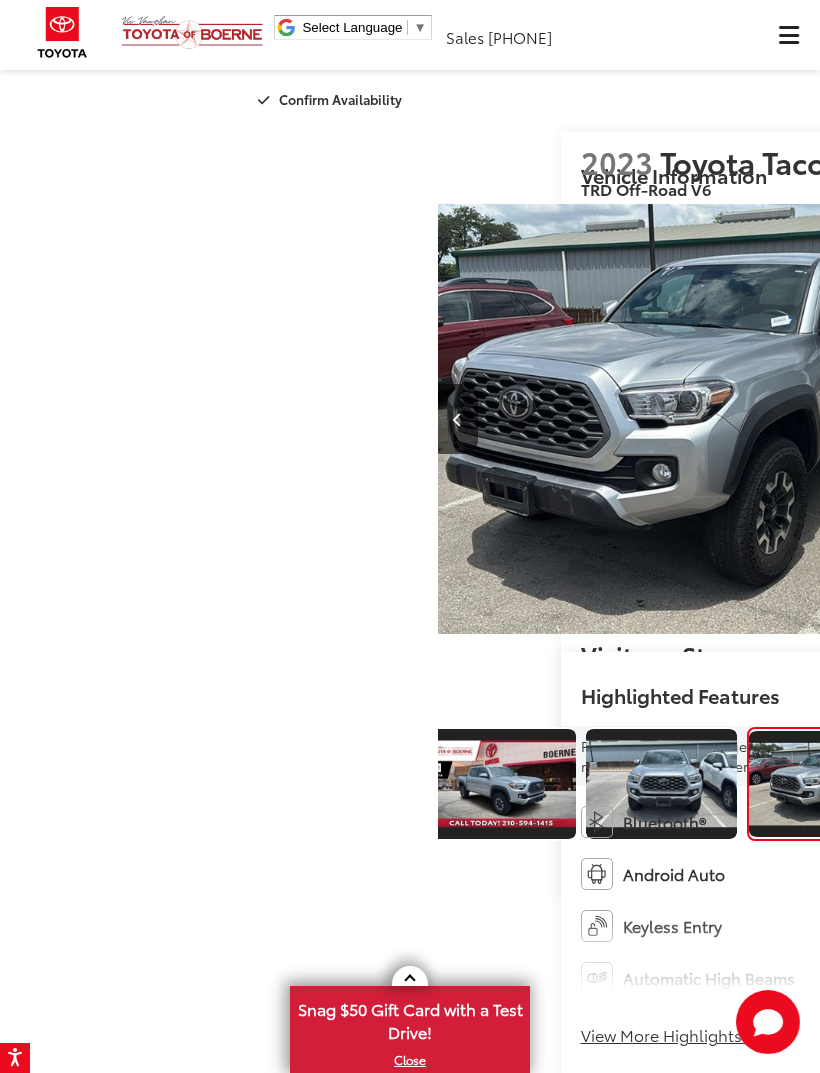 click at bounding box center (1182, 420) 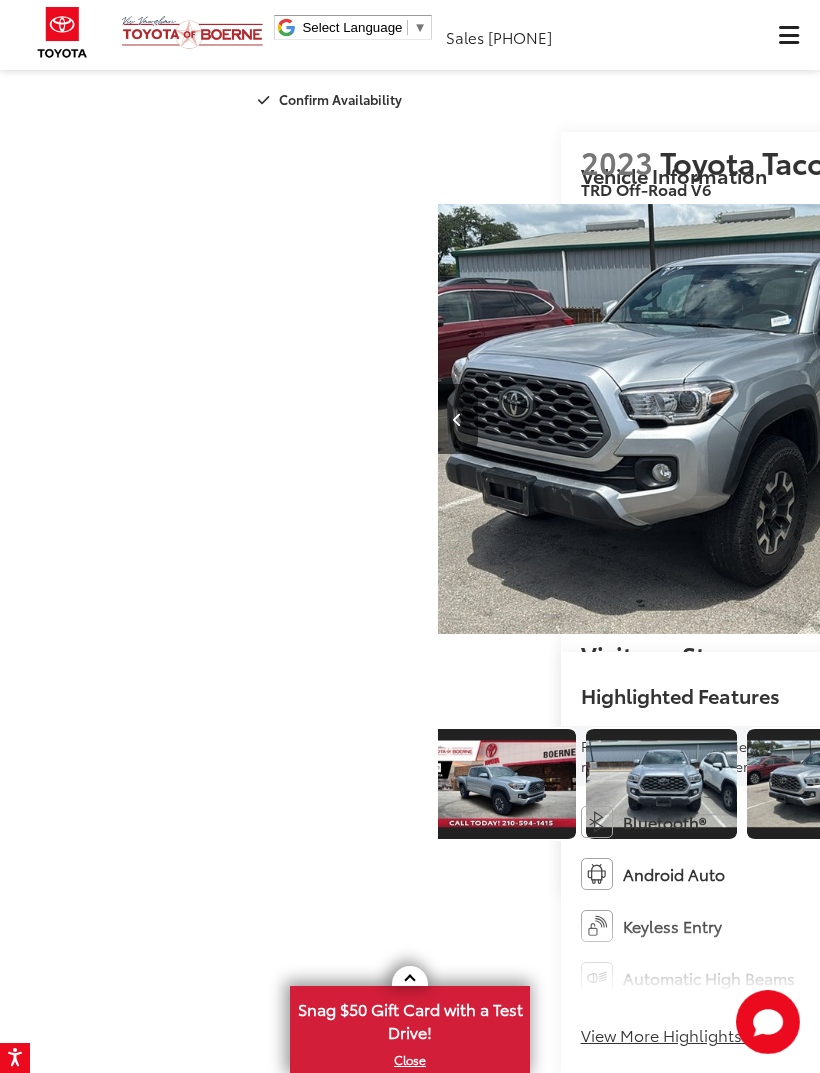 scroll, scrollTop: 0, scrollLeft: 64, axis: horizontal 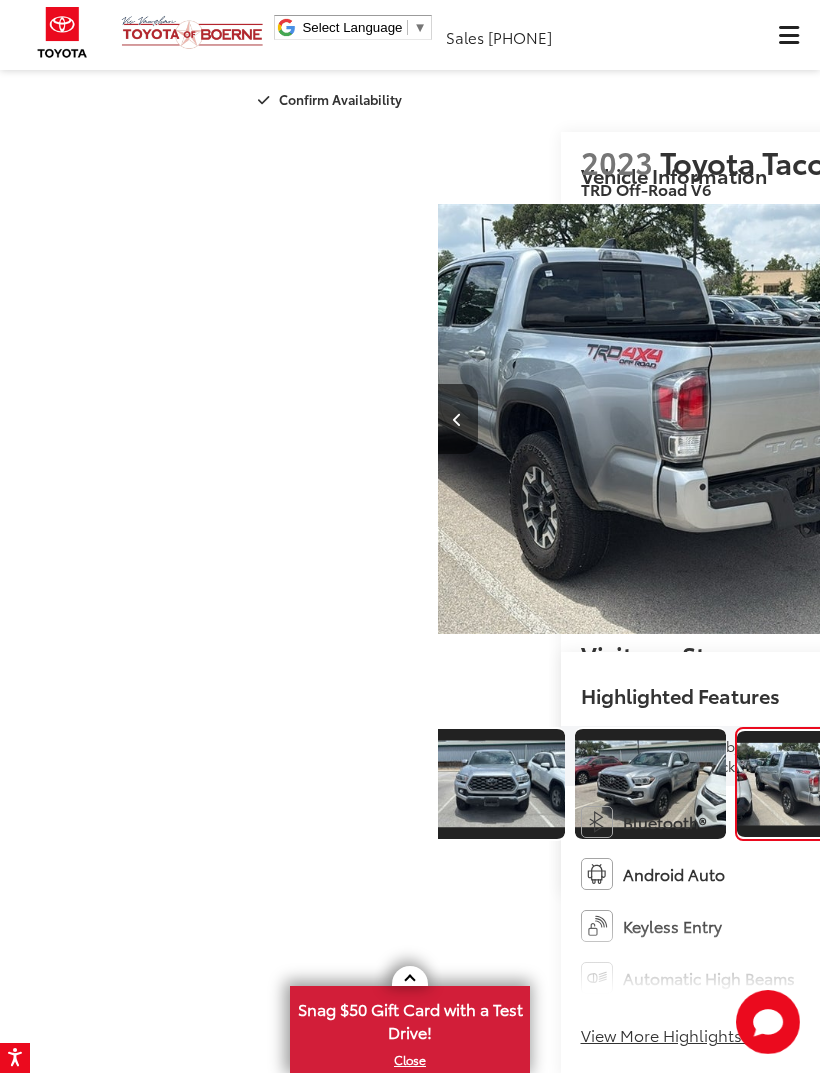 click at bounding box center (1182, 420) 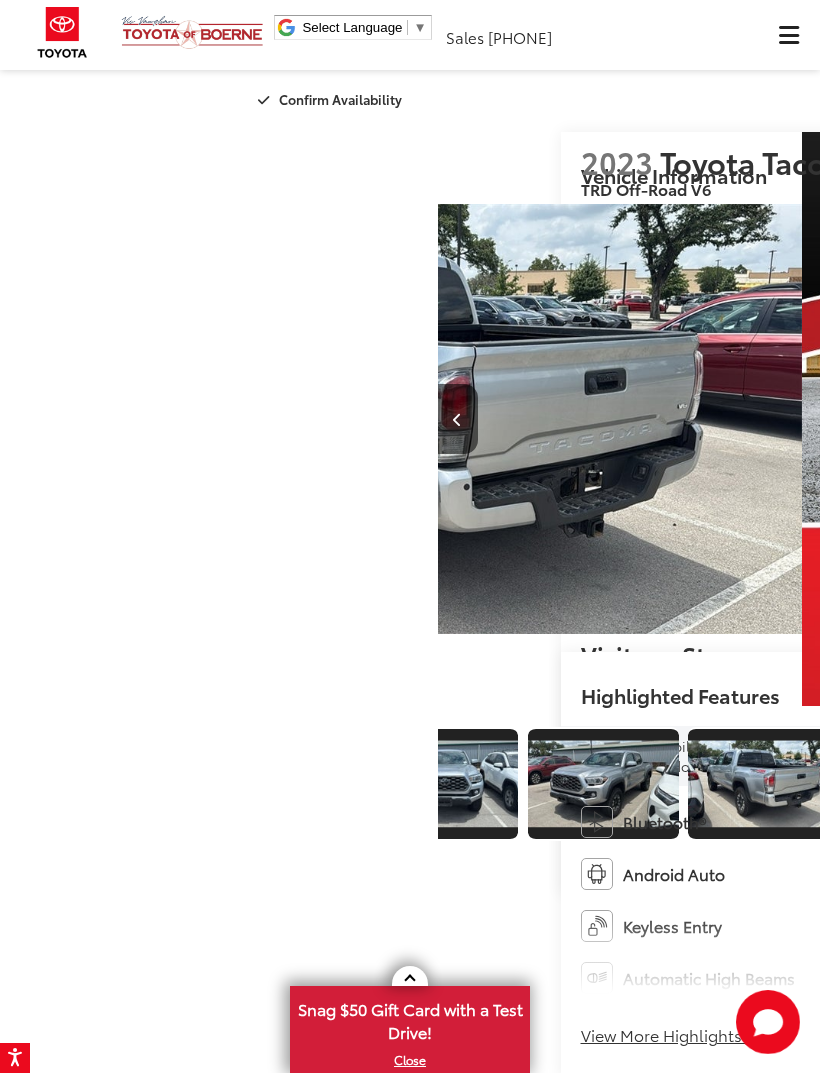 scroll, scrollTop: 0, scrollLeft: 3043, axis: horizontal 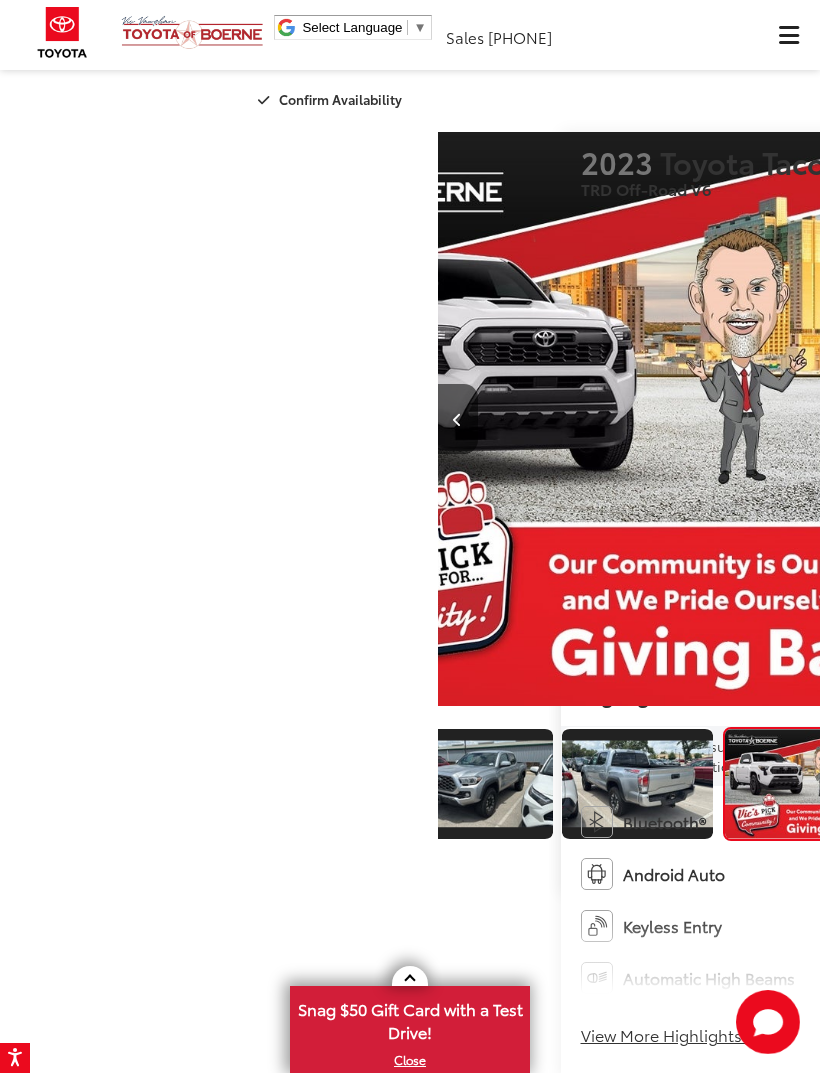 click at bounding box center [1145, 419] 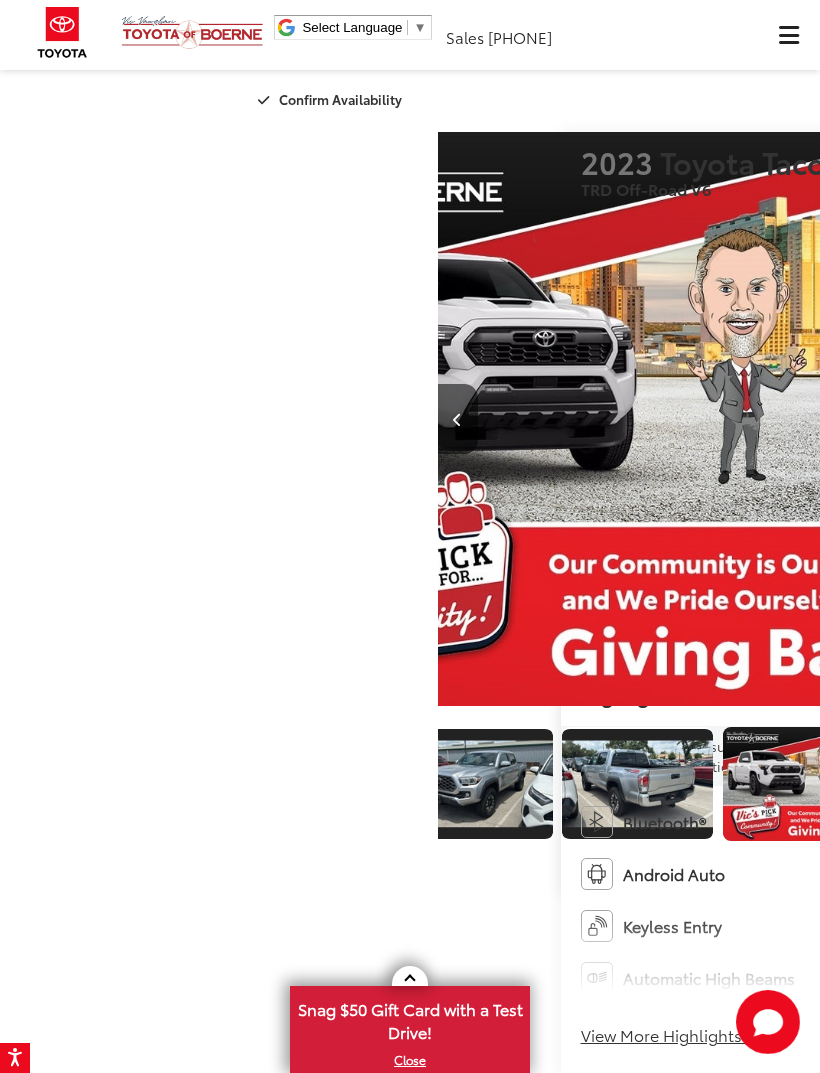 scroll, scrollTop: 0, scrollLeft: 497, axis: horizontal 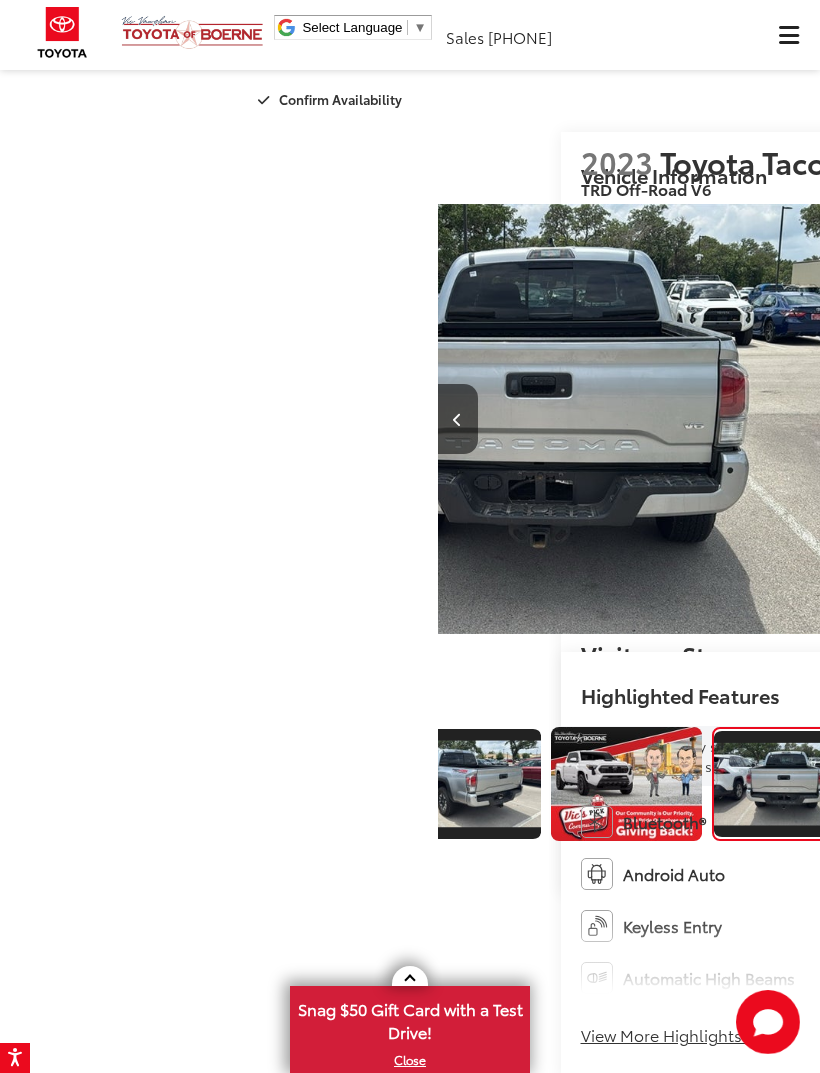 click at bounding box center (1182, 420) 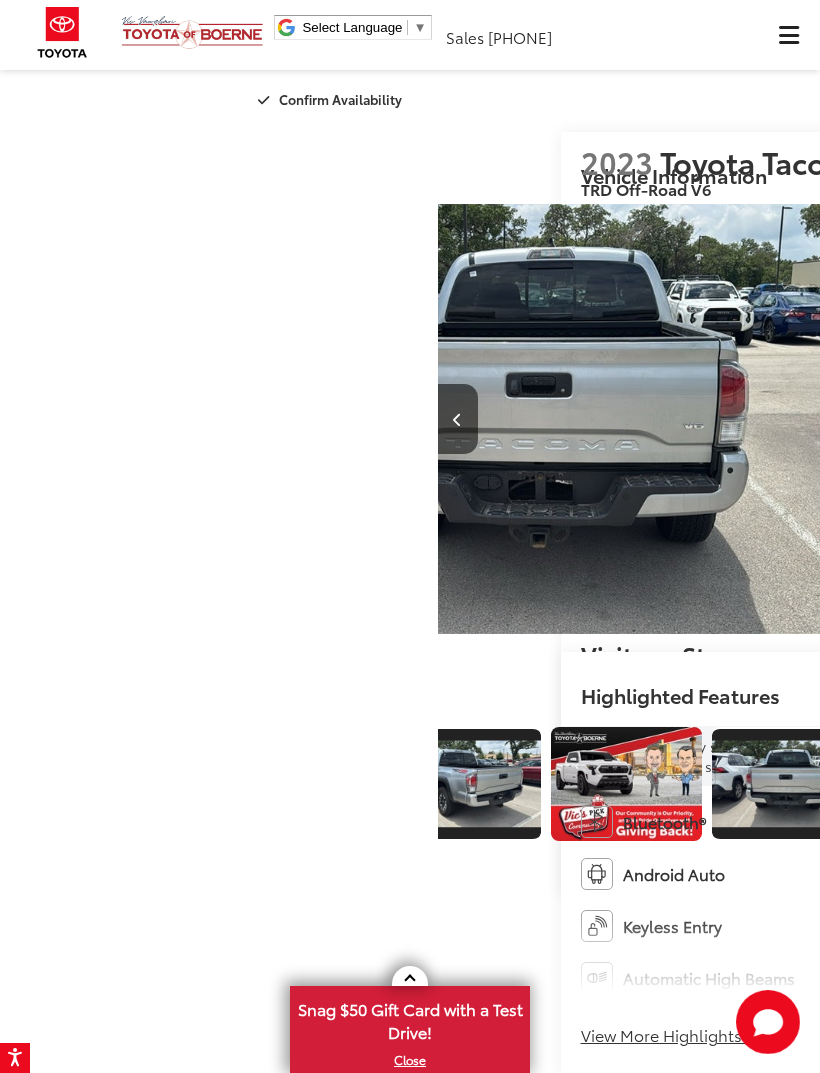scroll, scrollTop: 0, scrollLeft: 4325, axis: horizontal 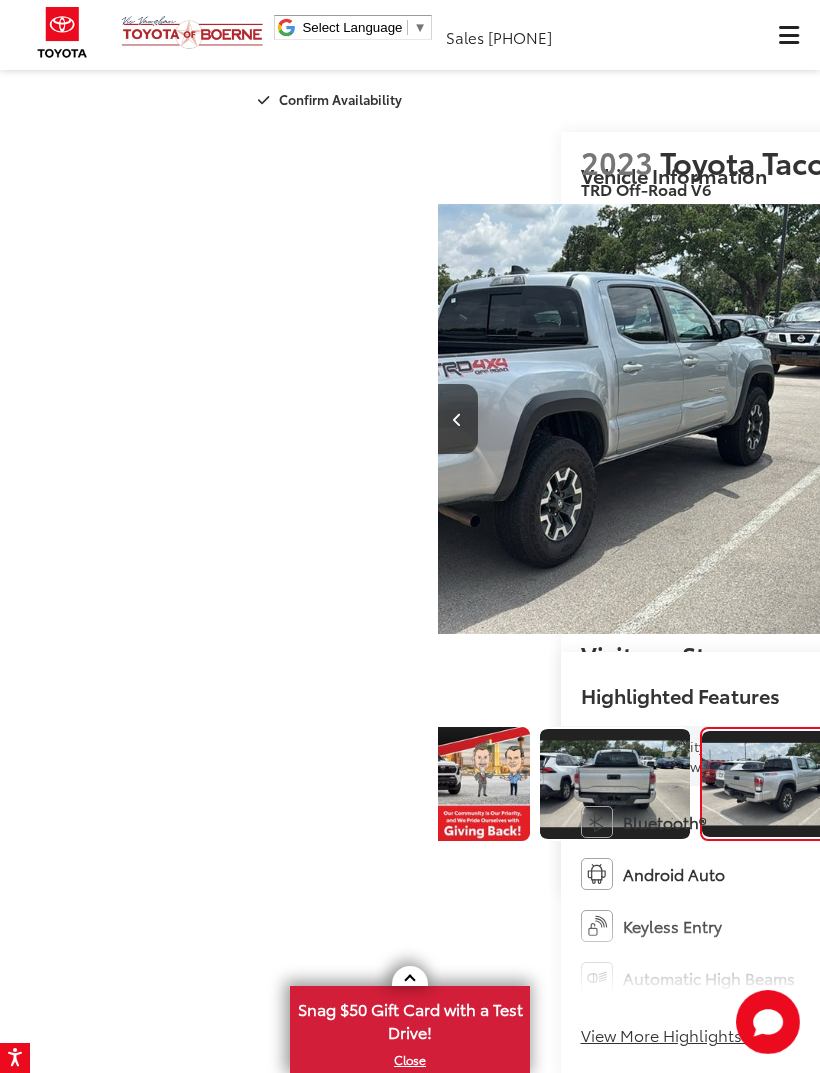 click at bounding box center [1183, 419] 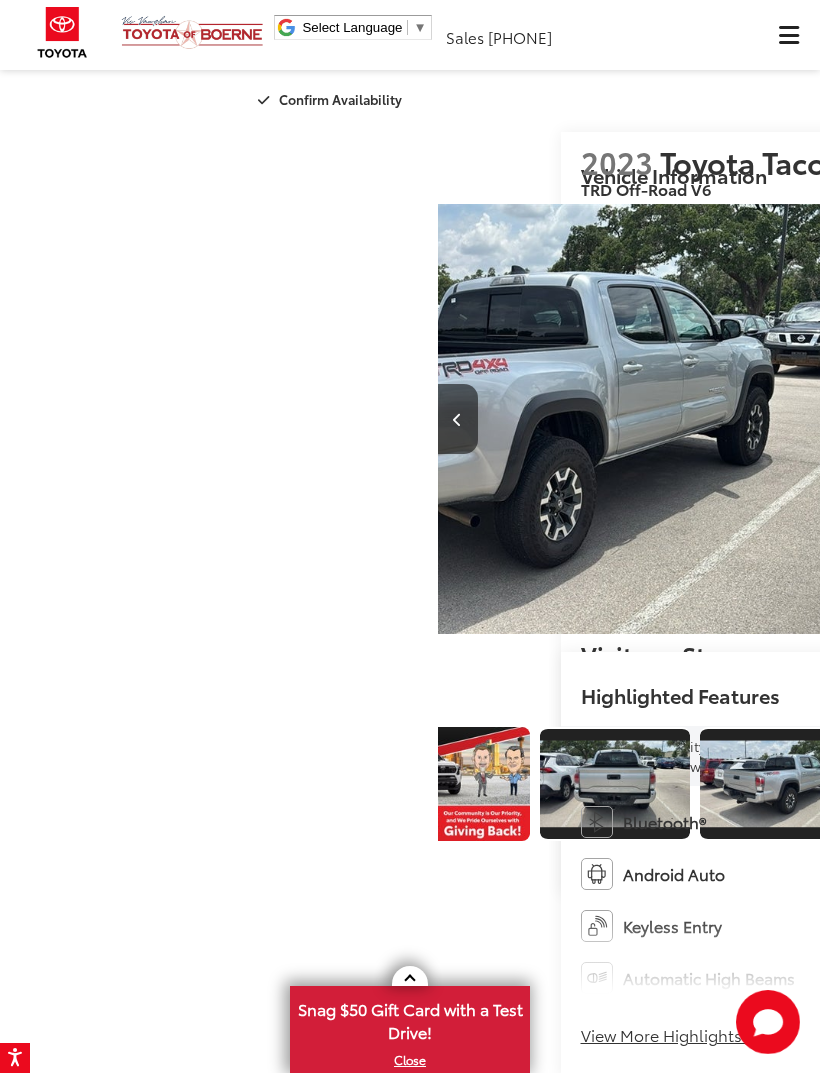 scroll, scrollTop: 0, scrollLeft: 751, axis: horizontal 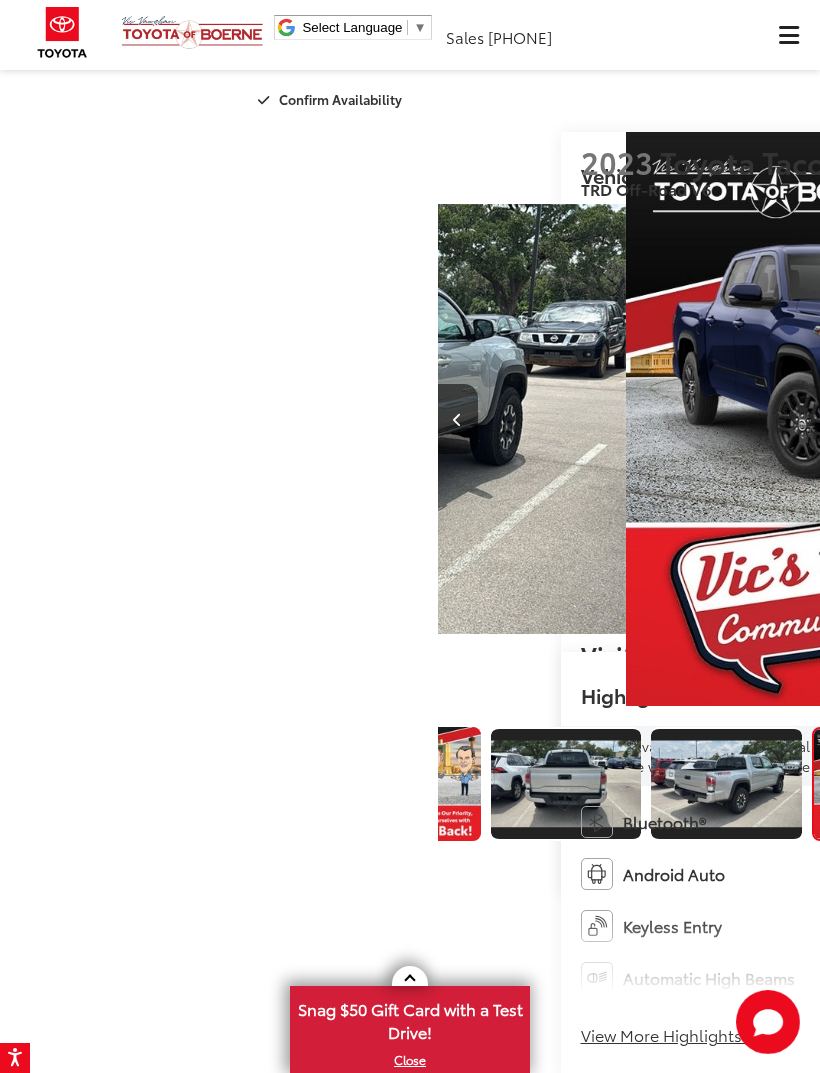 click at bounding box center [1183, 419] 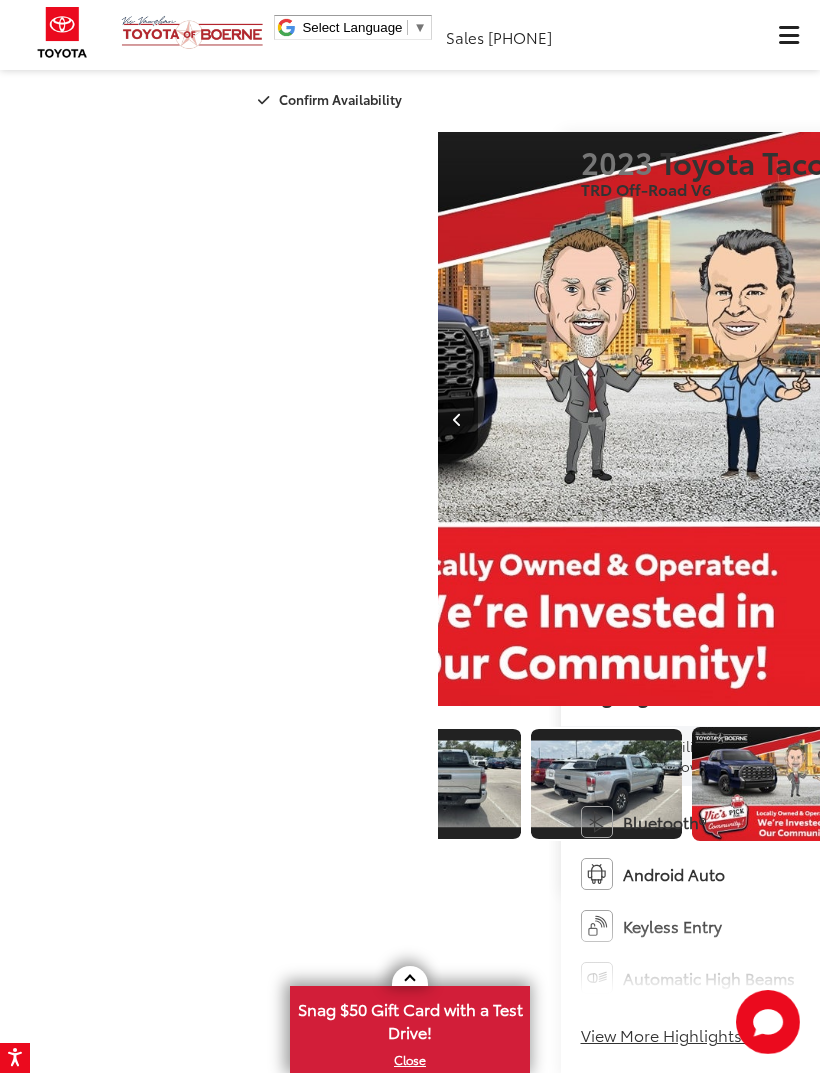 scroll, scrollTop: 0, scrollLeft: 888, axis: horizontal 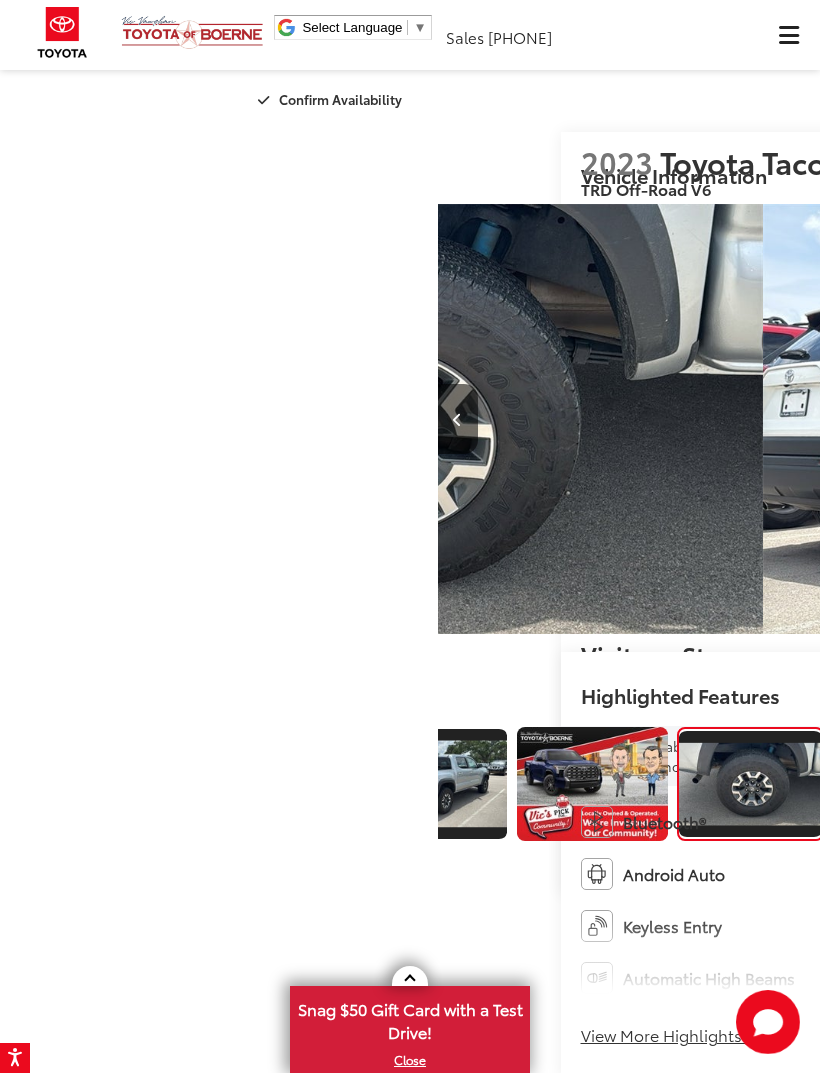 click at bounding box center [1183, 419] 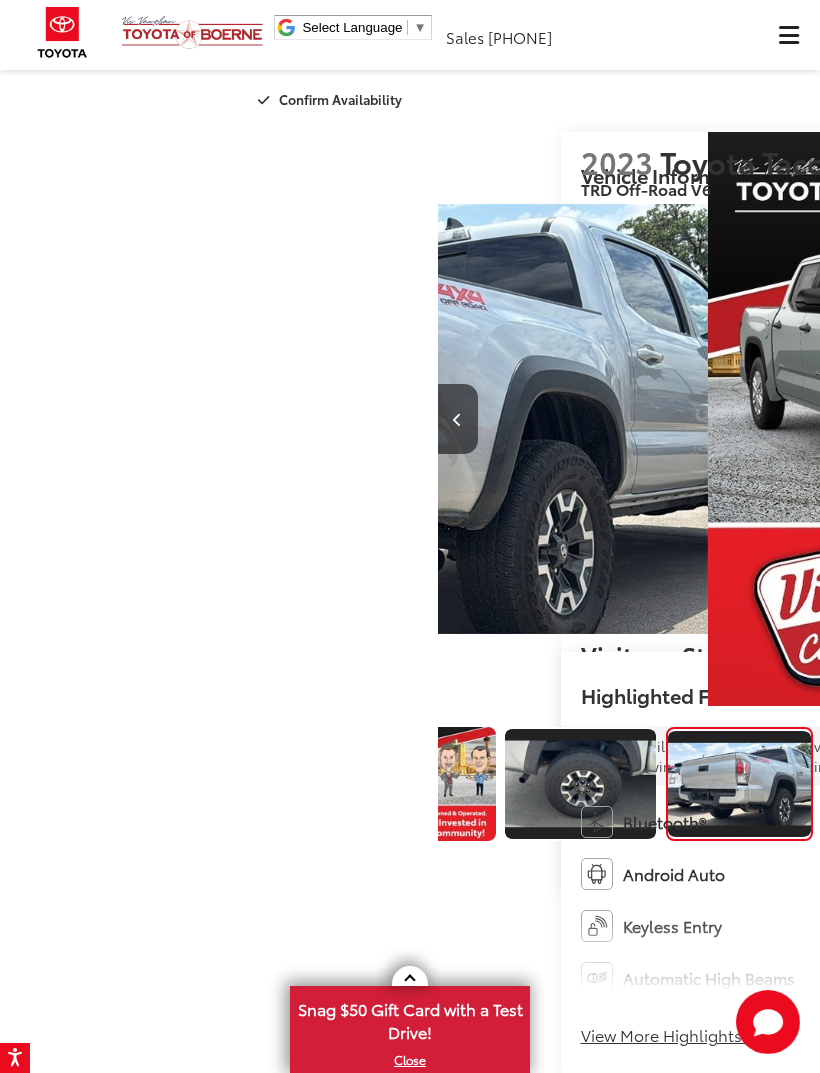click at bounding box center [1183, 419] 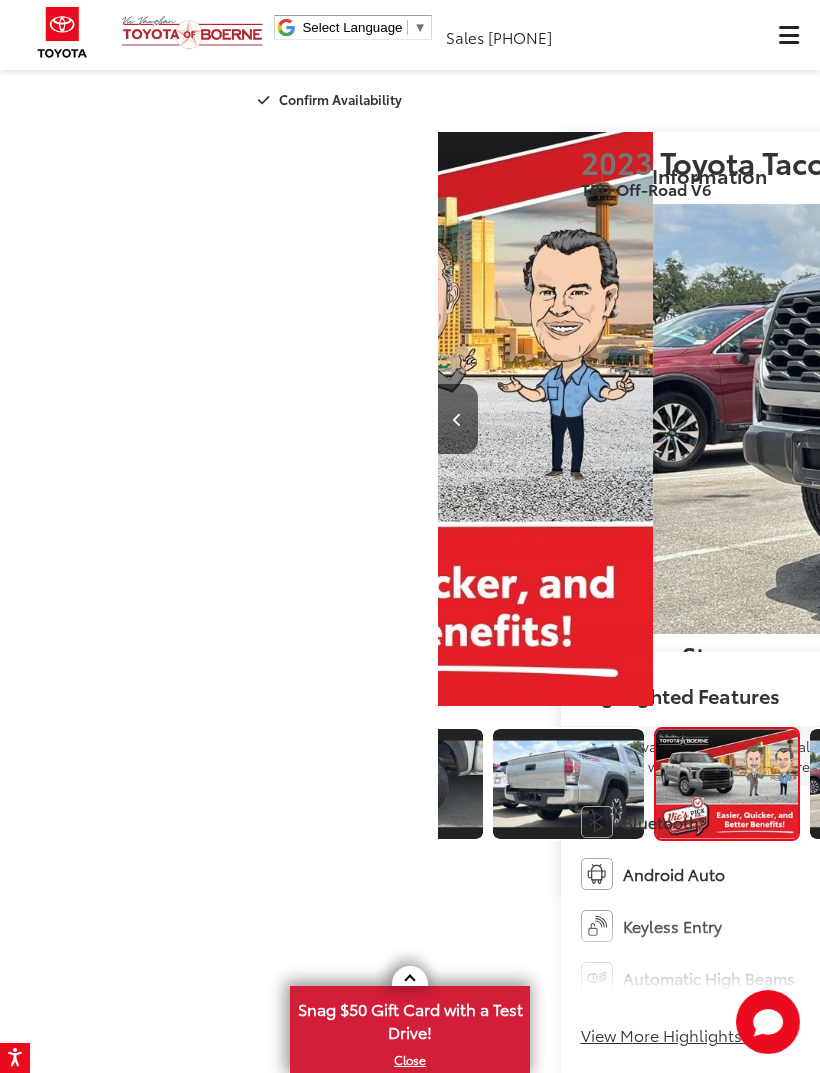click at bounding box center (1183, 419) 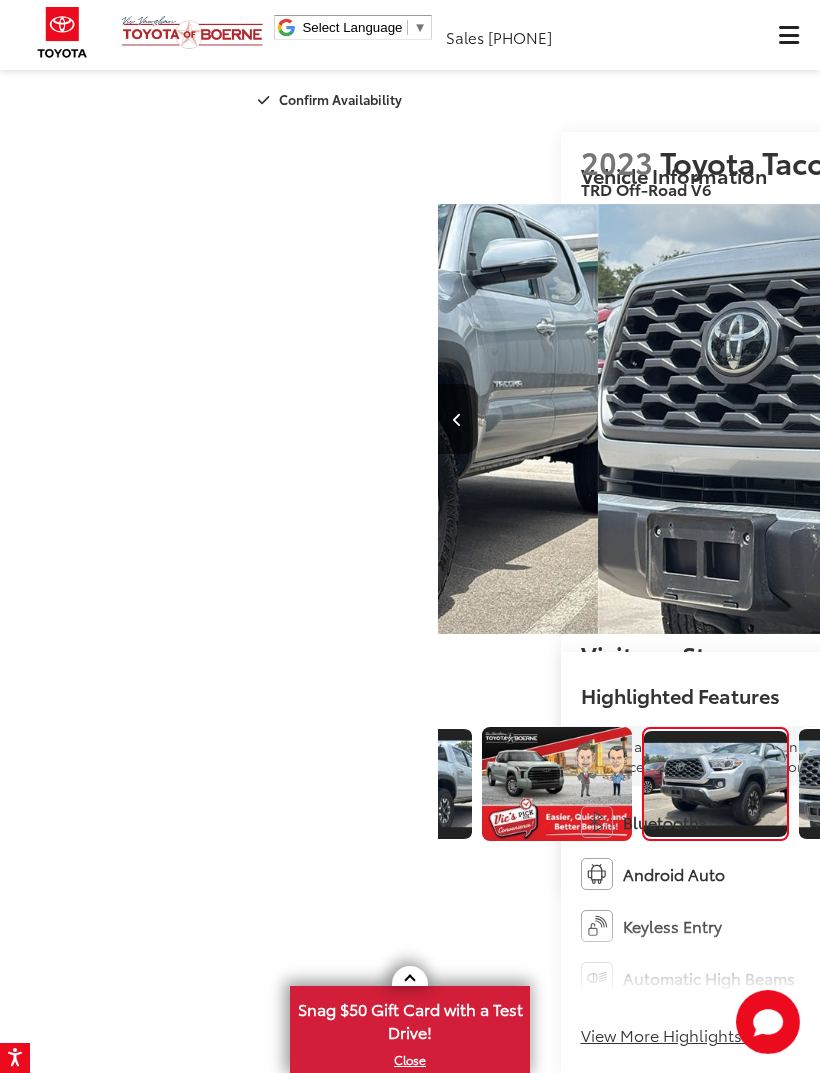 click at bounding box center [1183, 419] 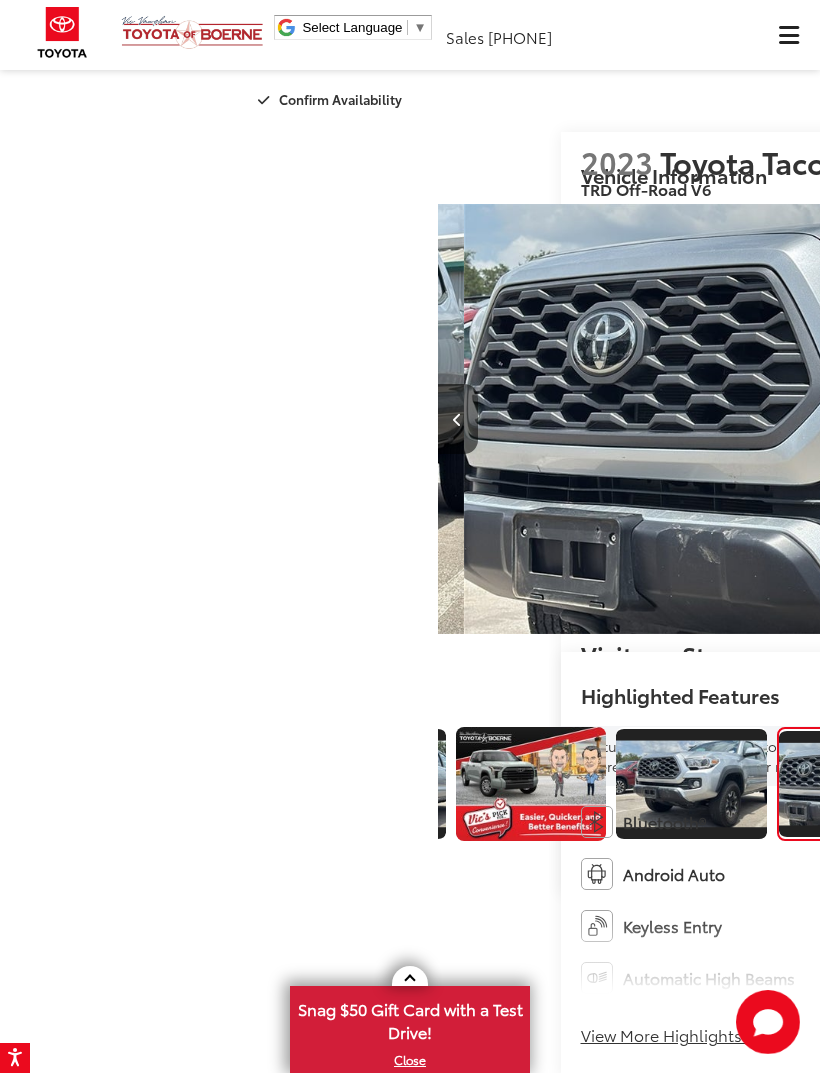 click at bounding box center [1183, 419] 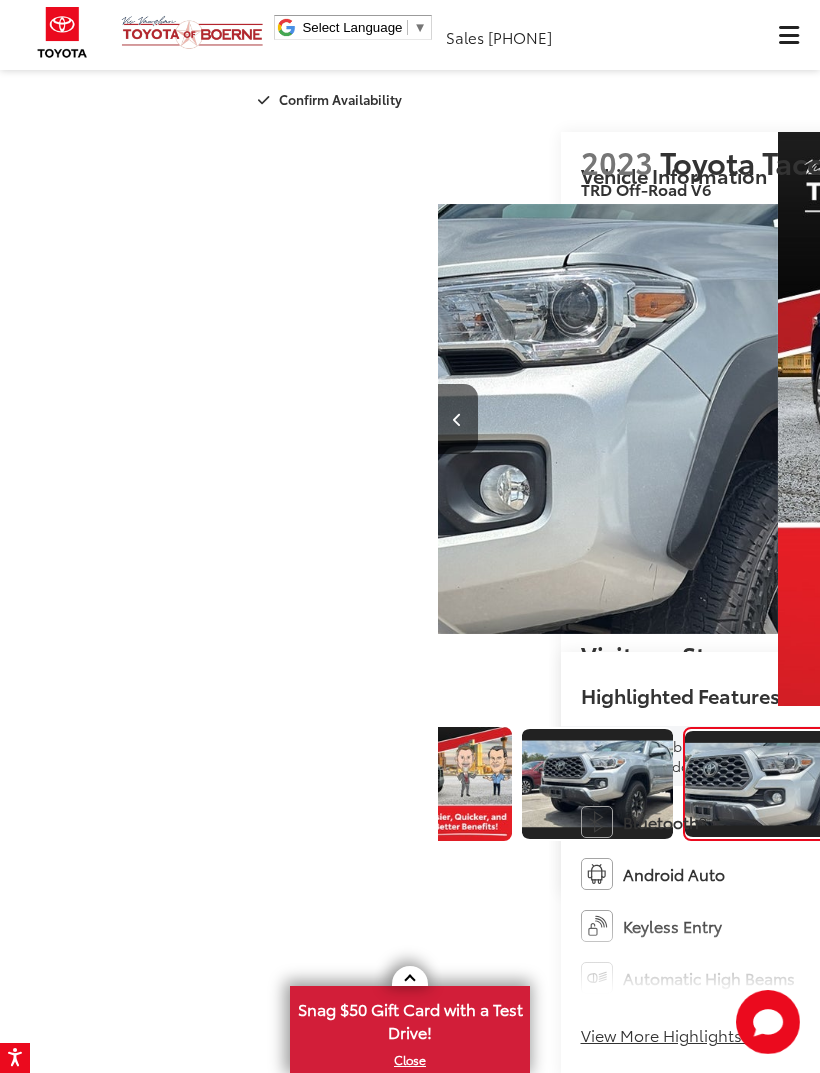 click at bounding box center (1183, 419) 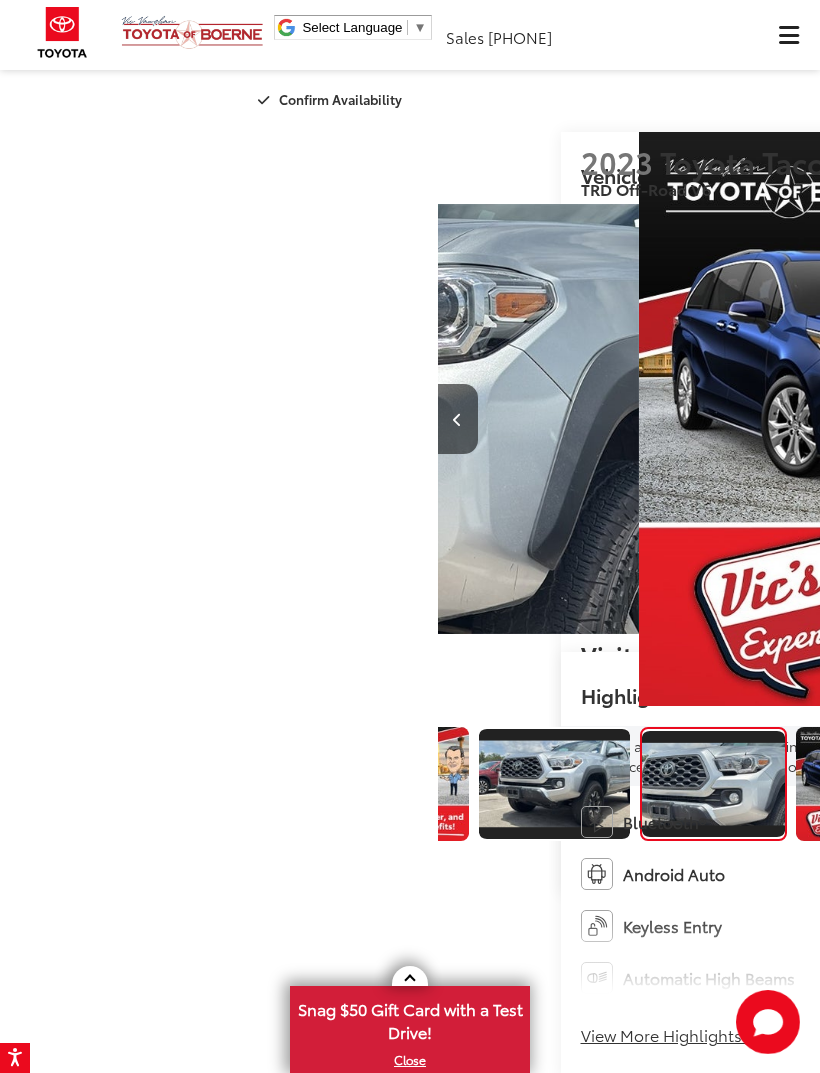 click at bounding box center [1183, 419] 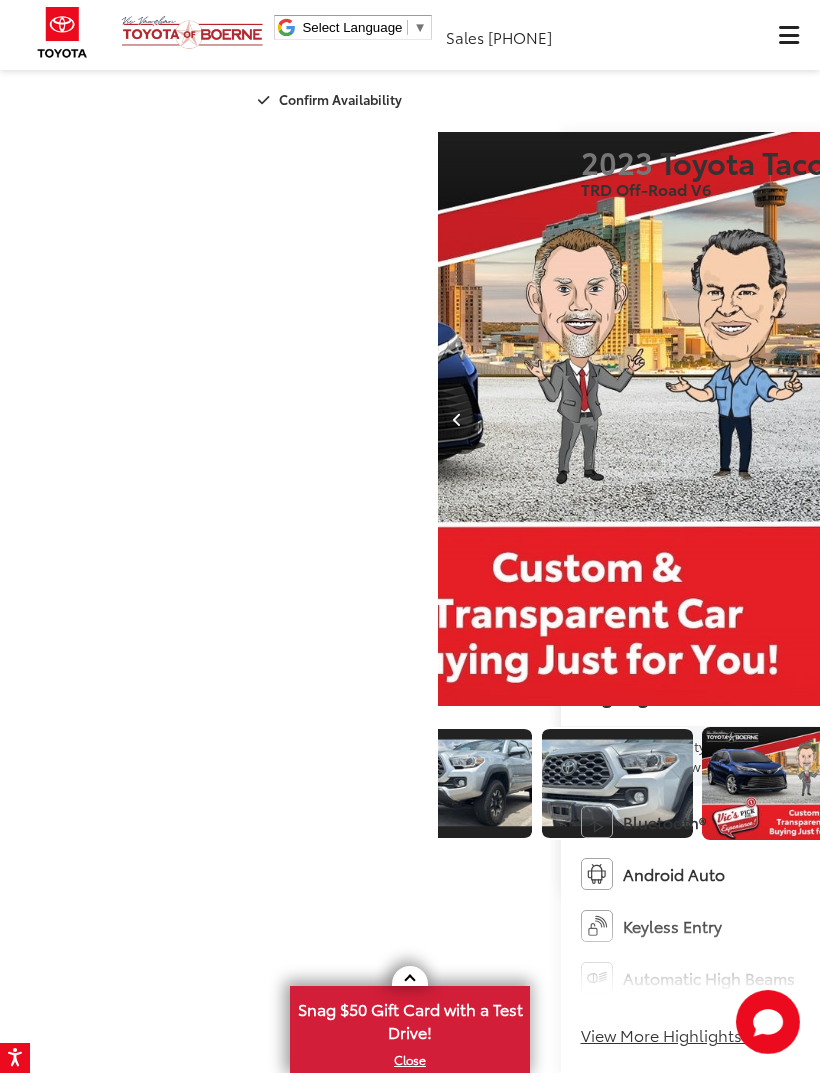 click at bounding box center (1183, 419) 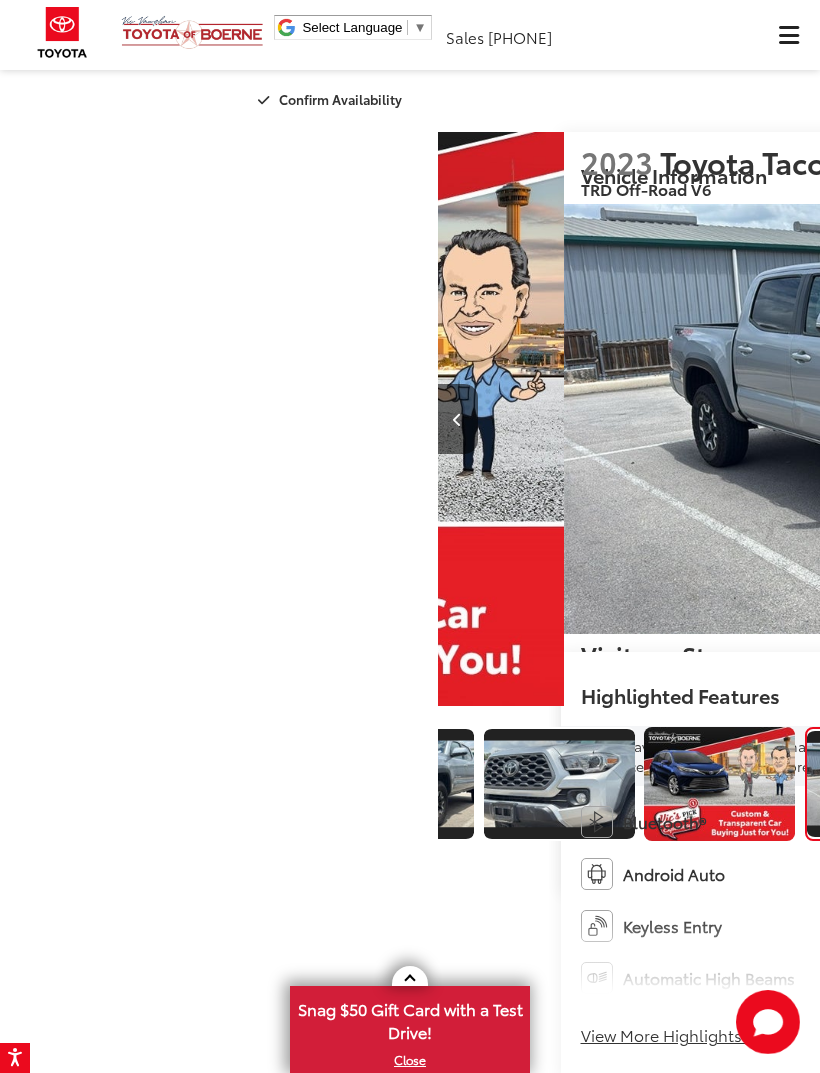 click at bounding box center [1183, 419] 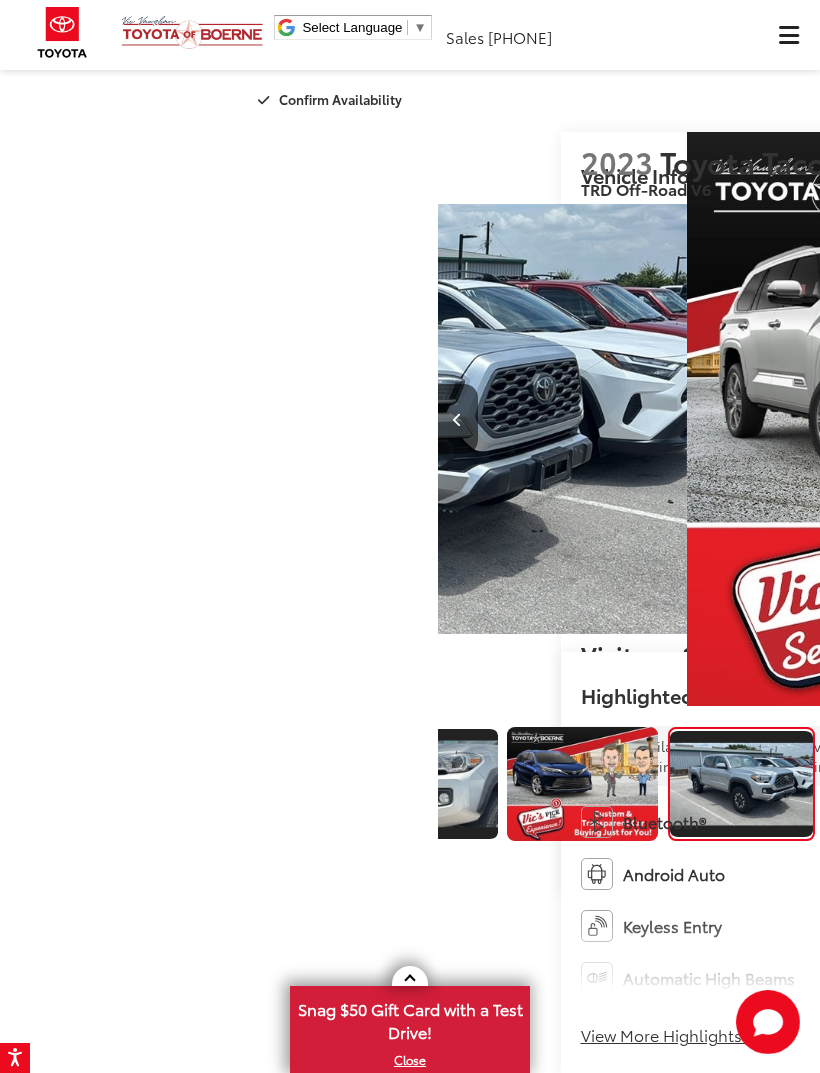 click at bounding box center [1183, 419] 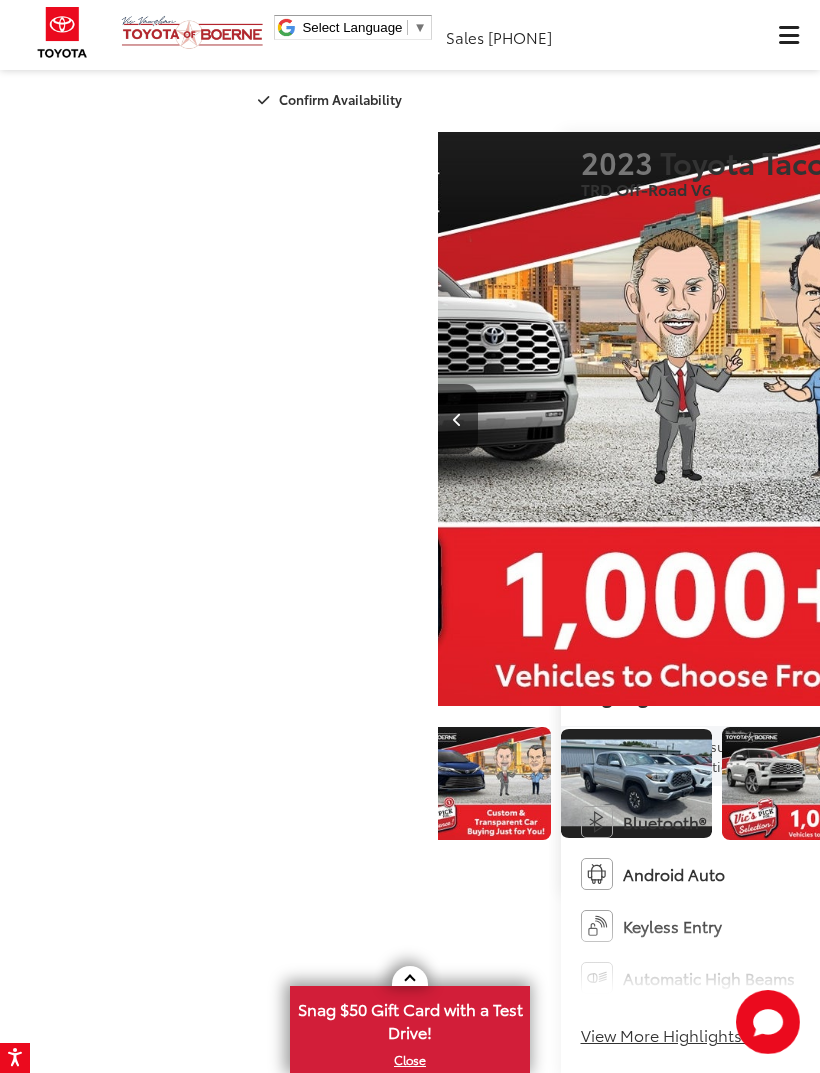 click at bounding box center [1183, 419] 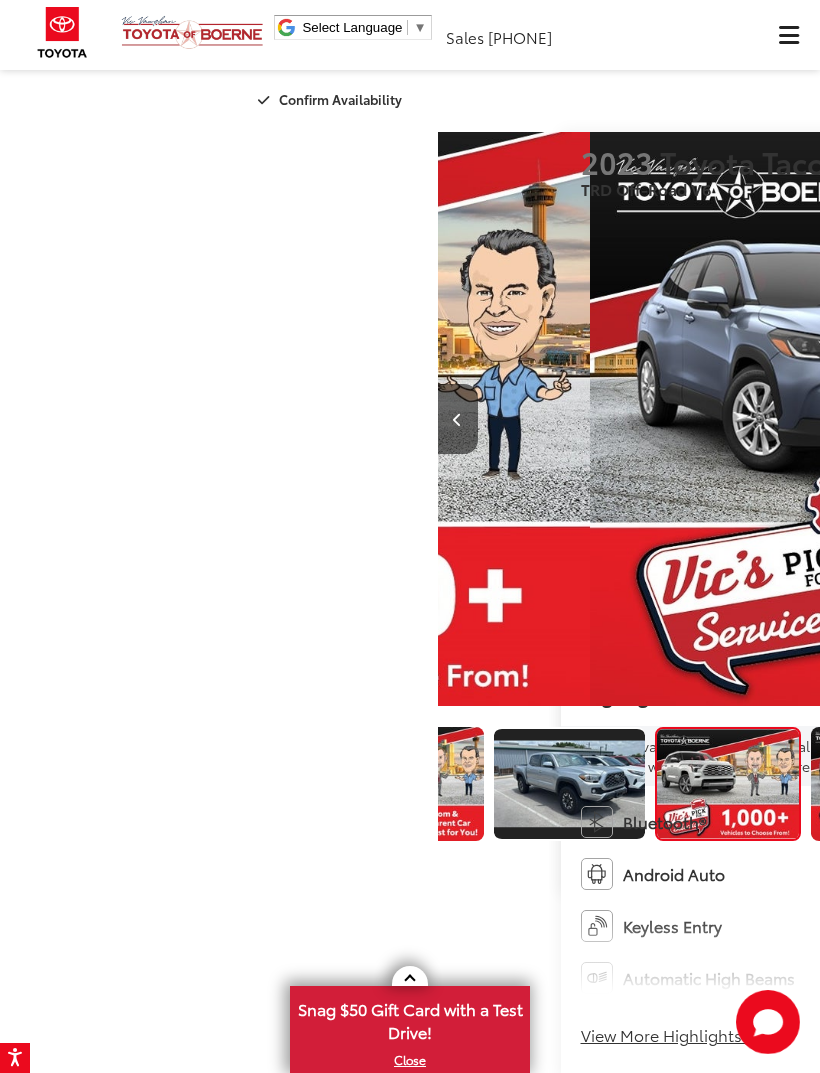 click at bounding box center (1183, 419) 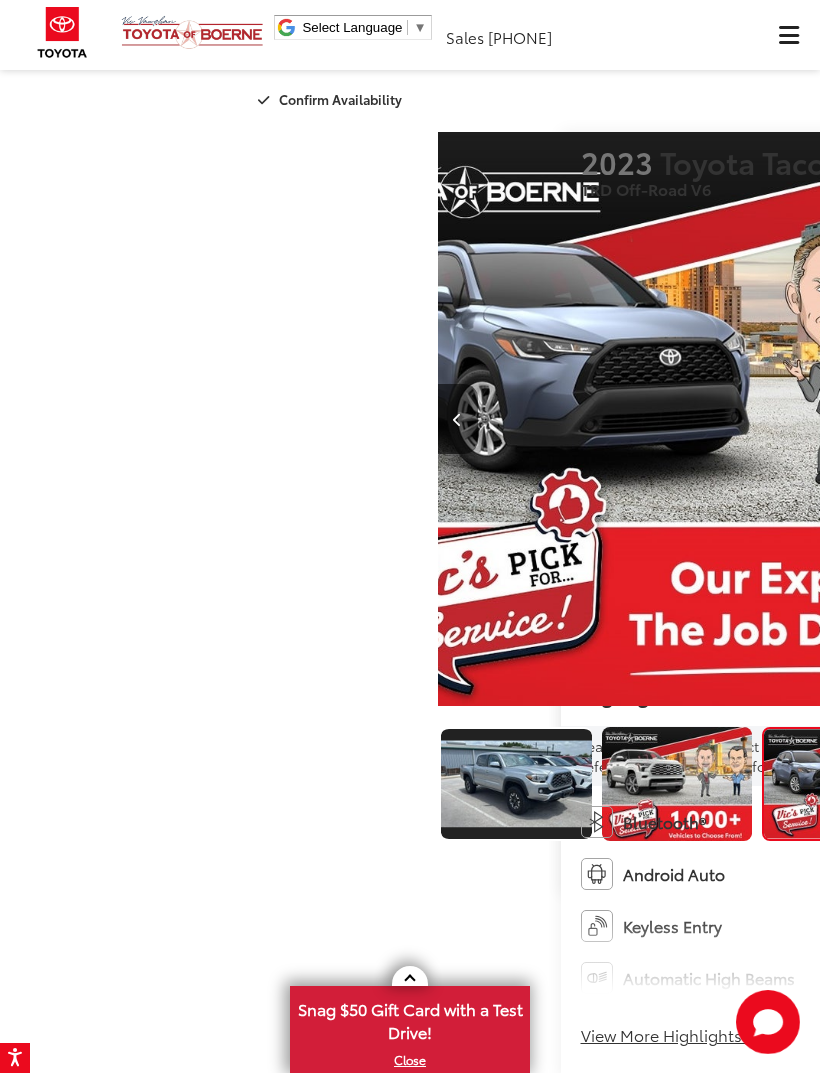 click at bounding box center [1183, 419] 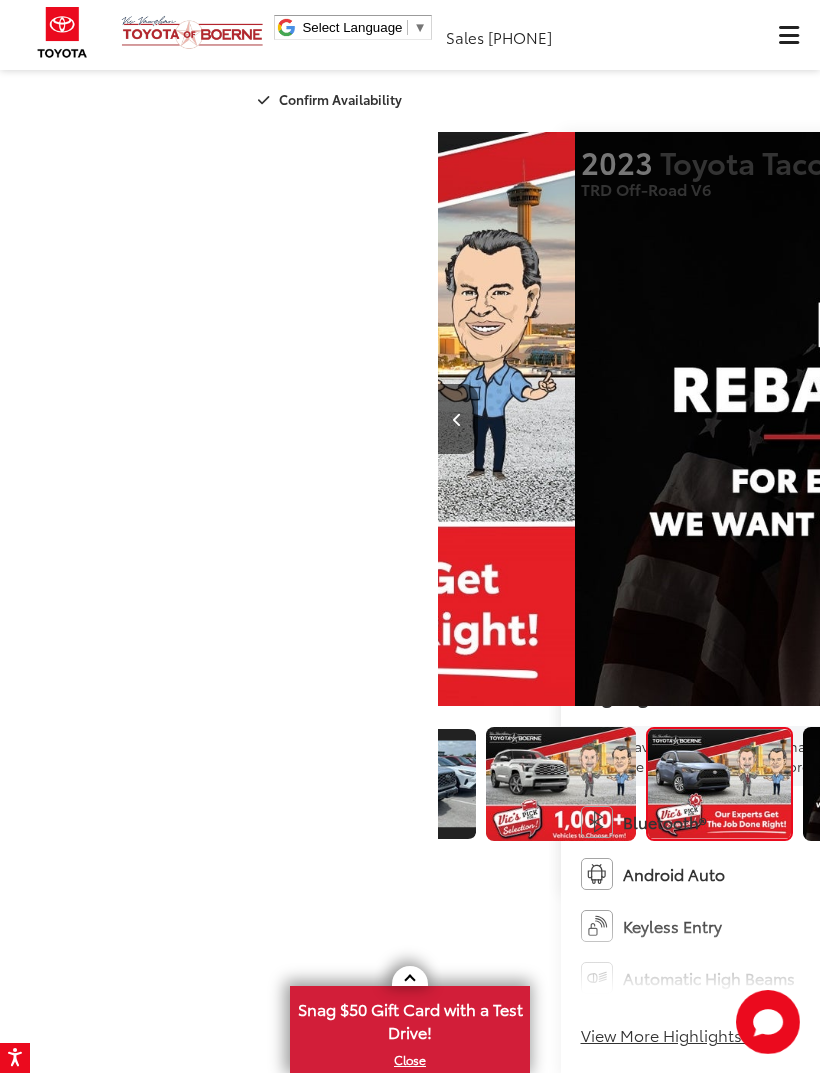 click at bounding box center [1183, 419] 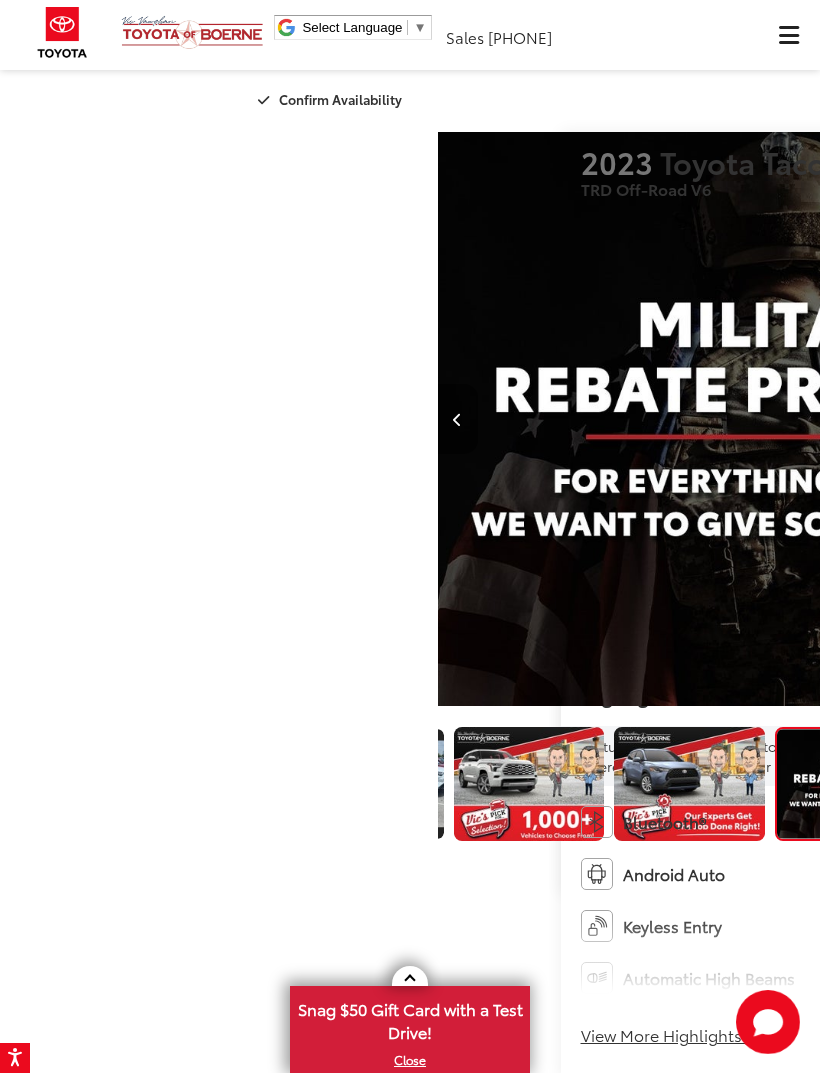 click at bounding box center [1183, 419] 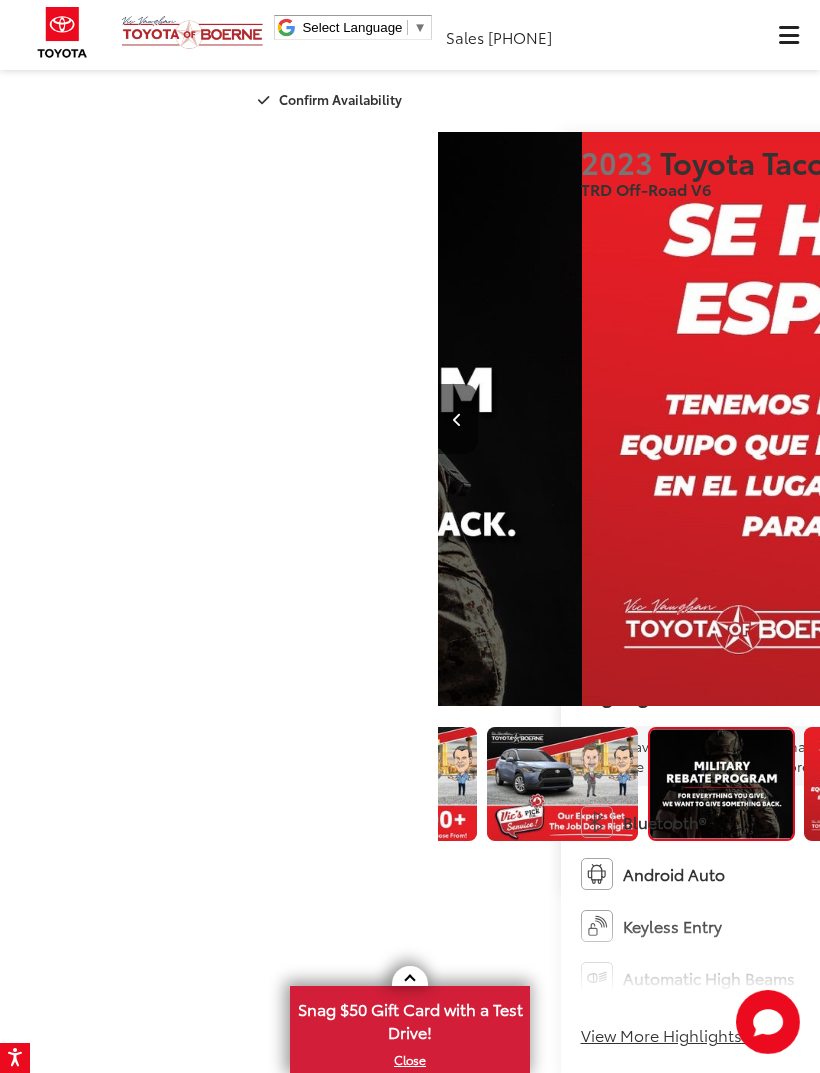 click at bounding box center (1183, 419) 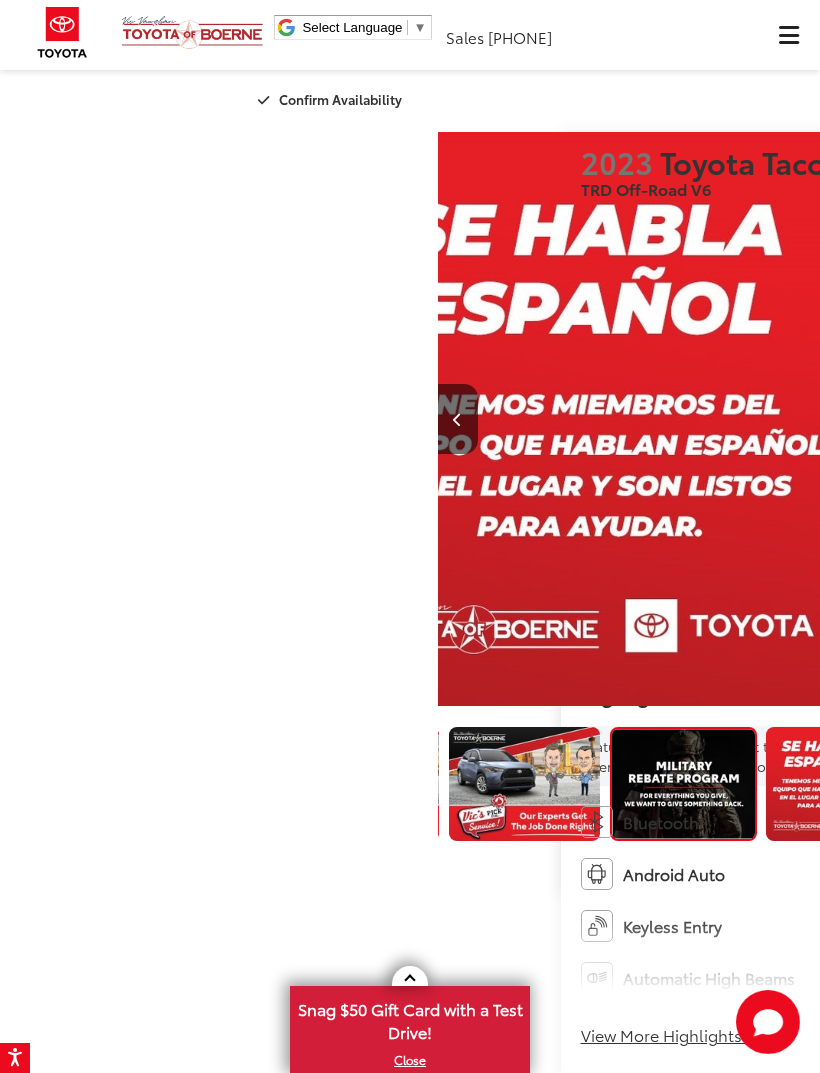 click at bounding box center [1183, 419] 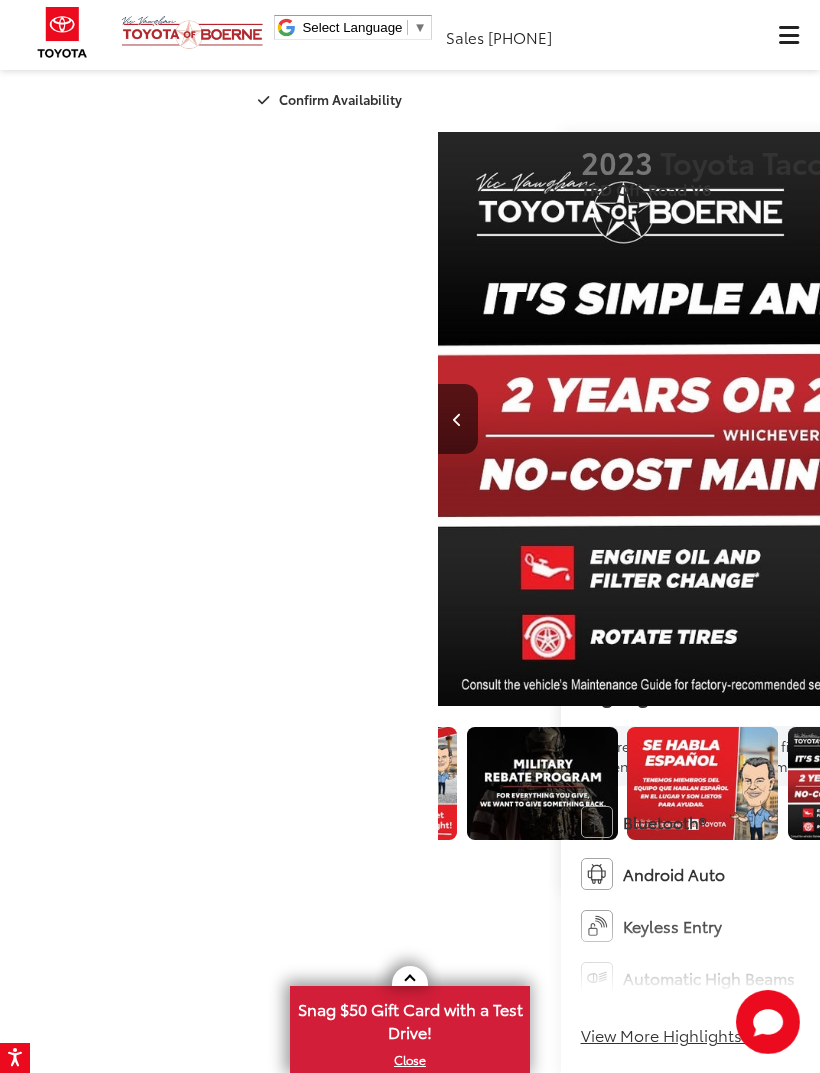 click at bounding box center (1183, 419) 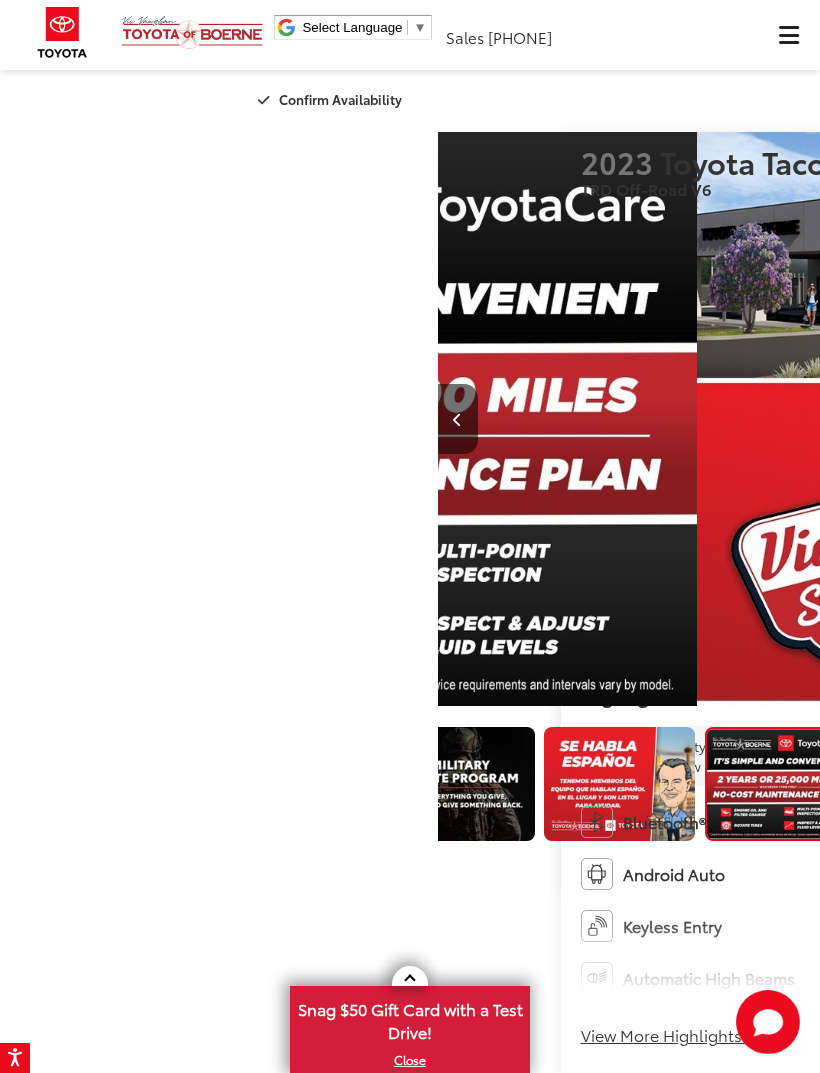 click at bounding box center [1183, 419] 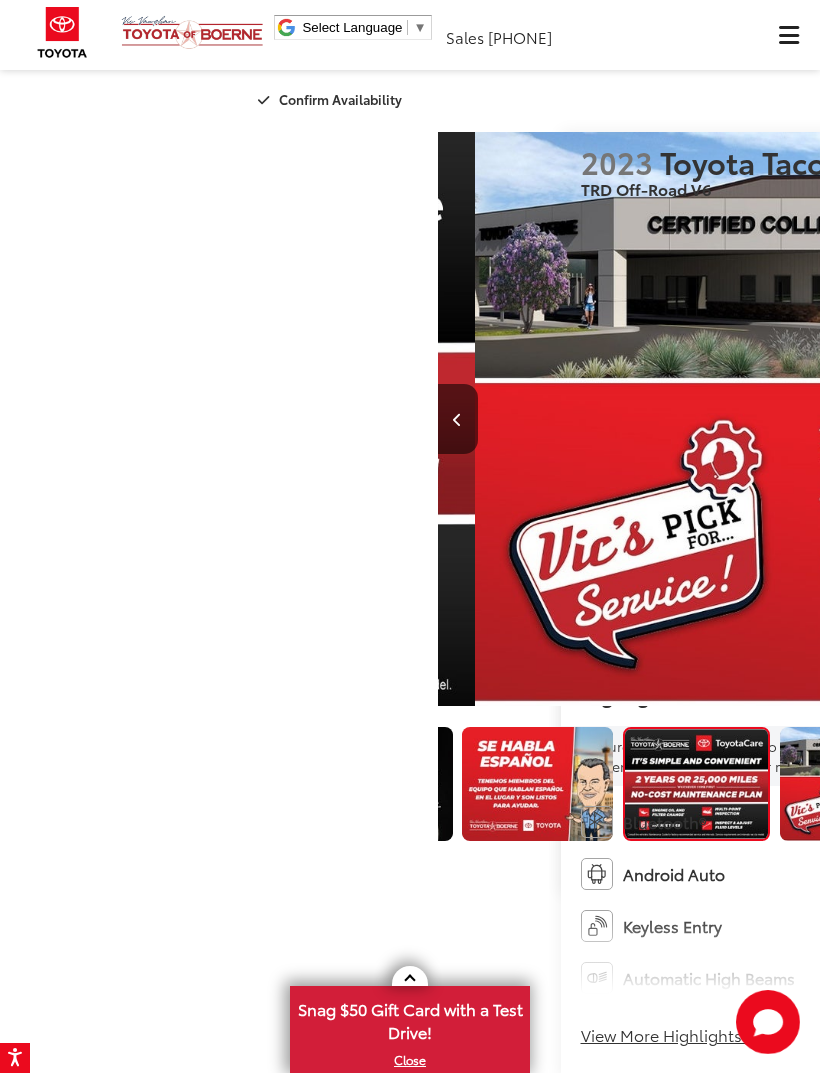 click at bounding box center (1183, 419) 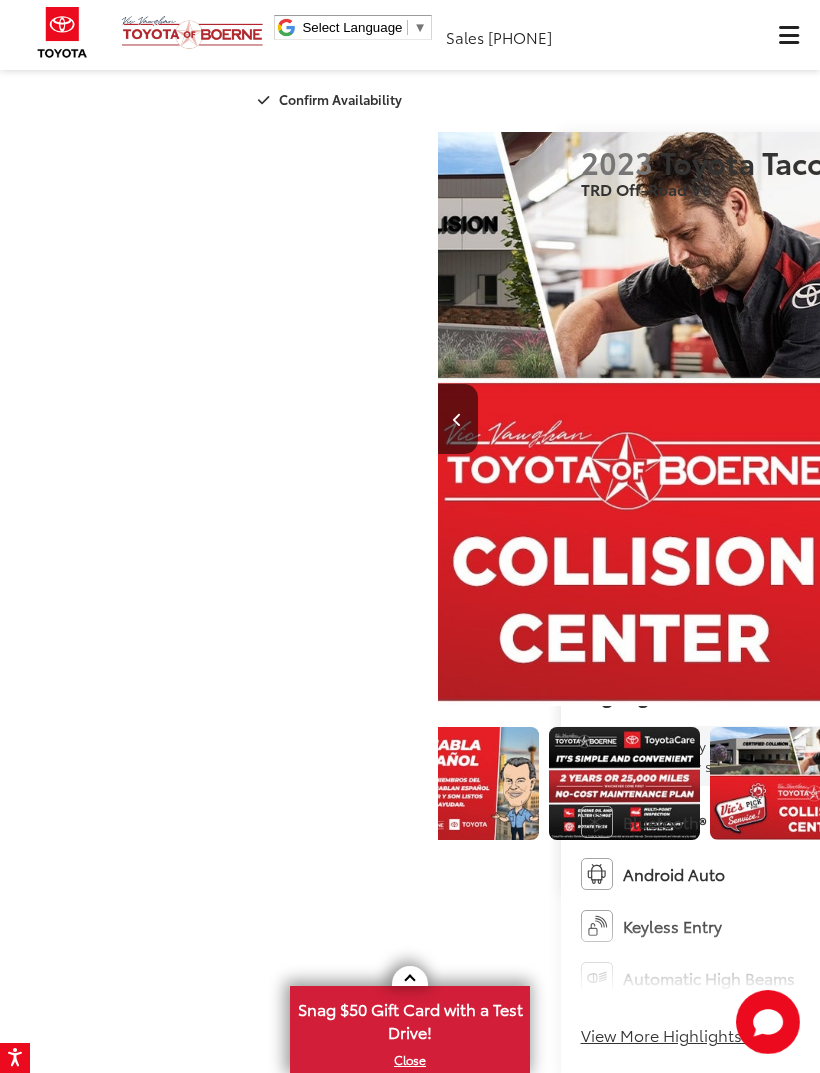 click at bounding box center (1183, 419) 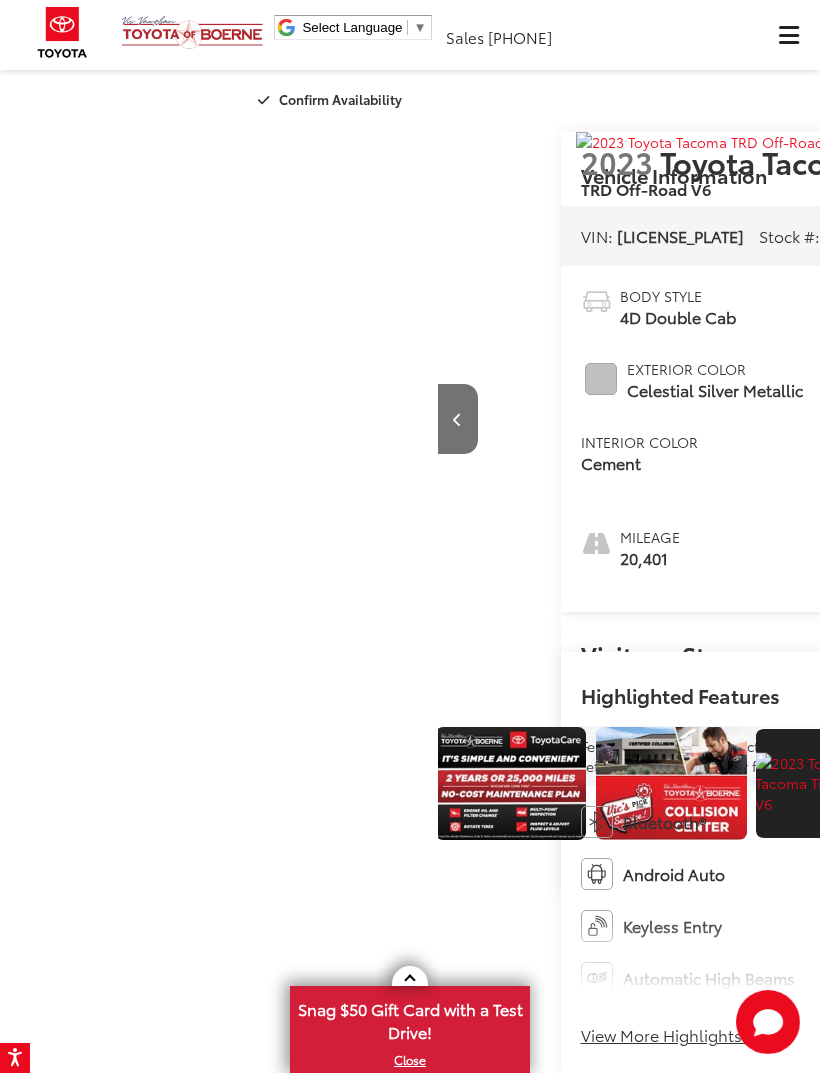 click at bounding box center (1183, 419) 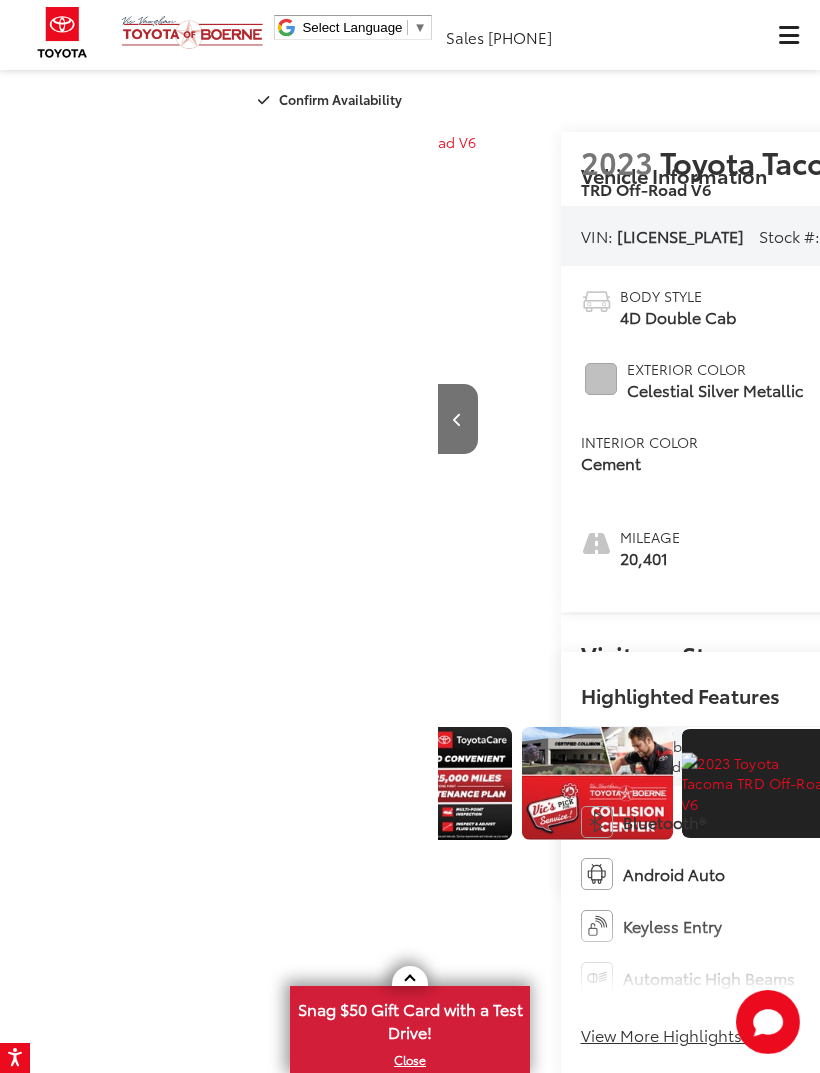 click at bounding box center [1183, 419] 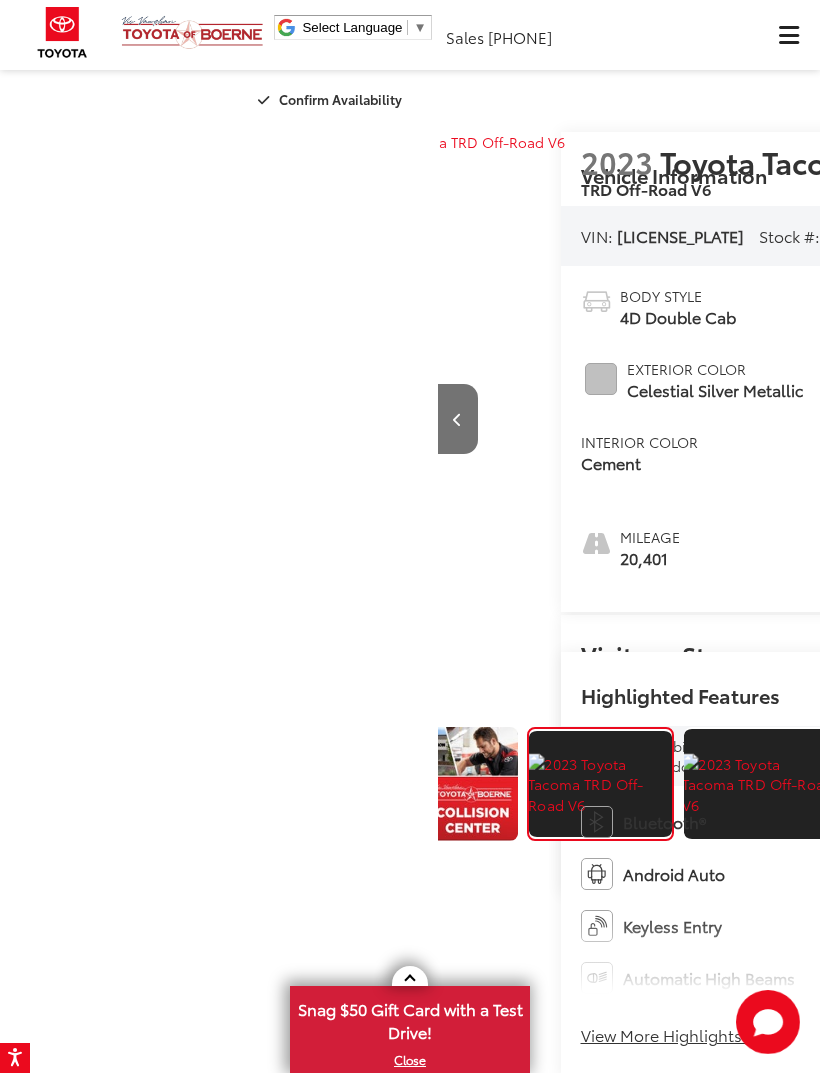 click at bounding box center [1183, 419] 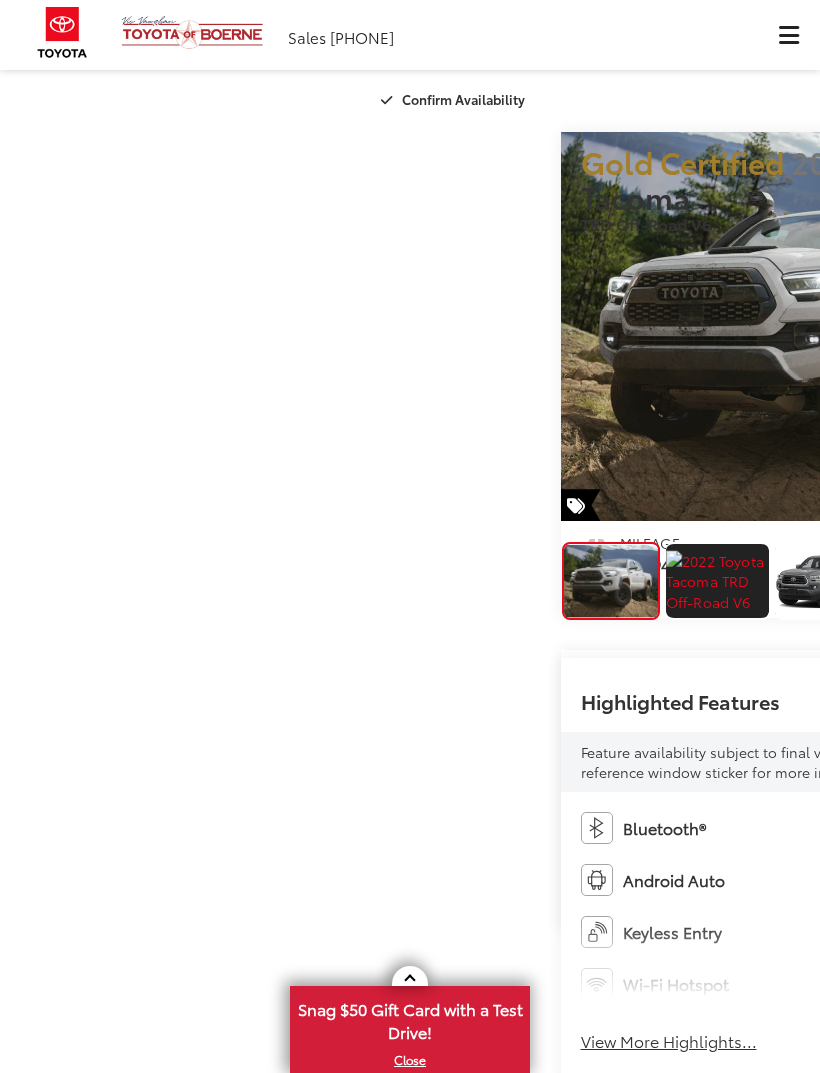 scroll, scrollTop: 0, scrollLeft: 0, axis: both 